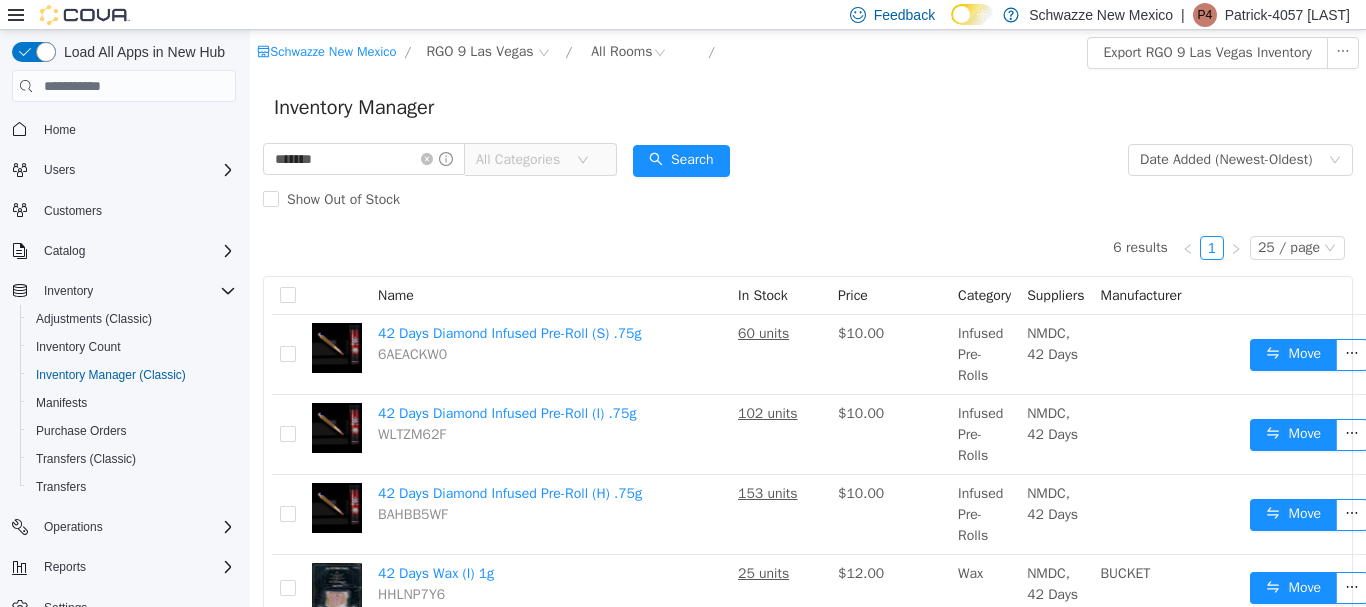 scroll, scrollTop: 100, scrollLeft: 0, axis: vertical 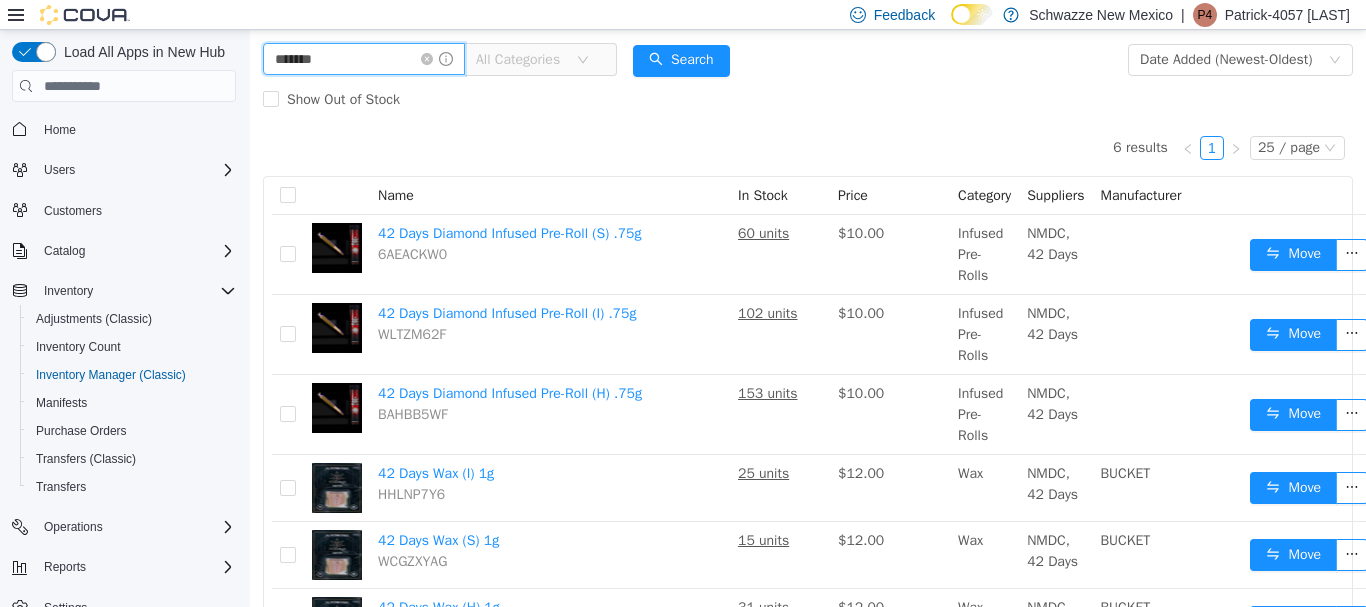 drag, startPoint x: 367, startPoint y: 58, endPoint x: 87, endPoint y: 51, distance: 280.0875 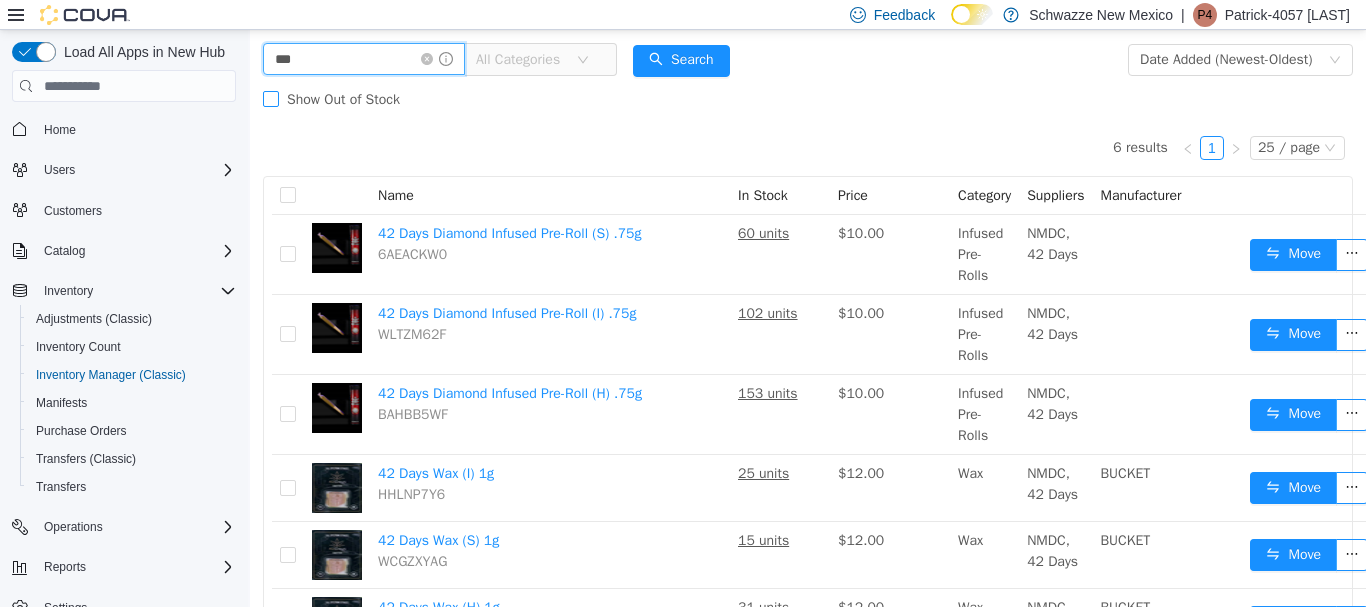 type on "**********" 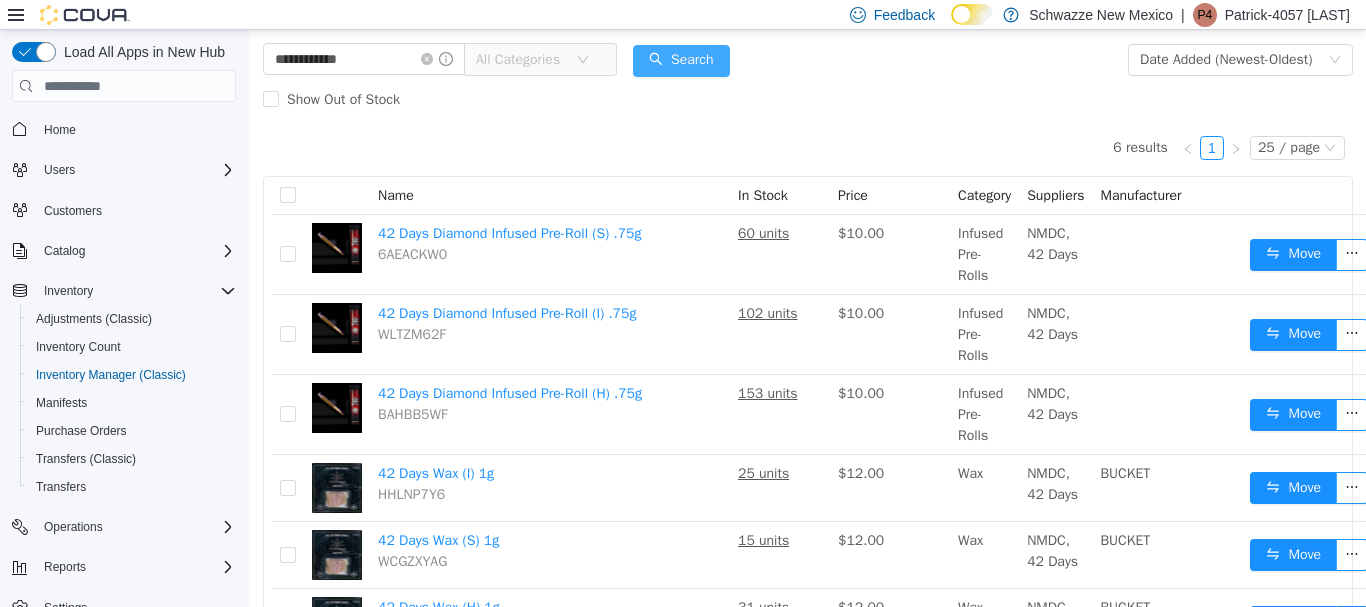 click on "Search" at bounding box center (681, 61) 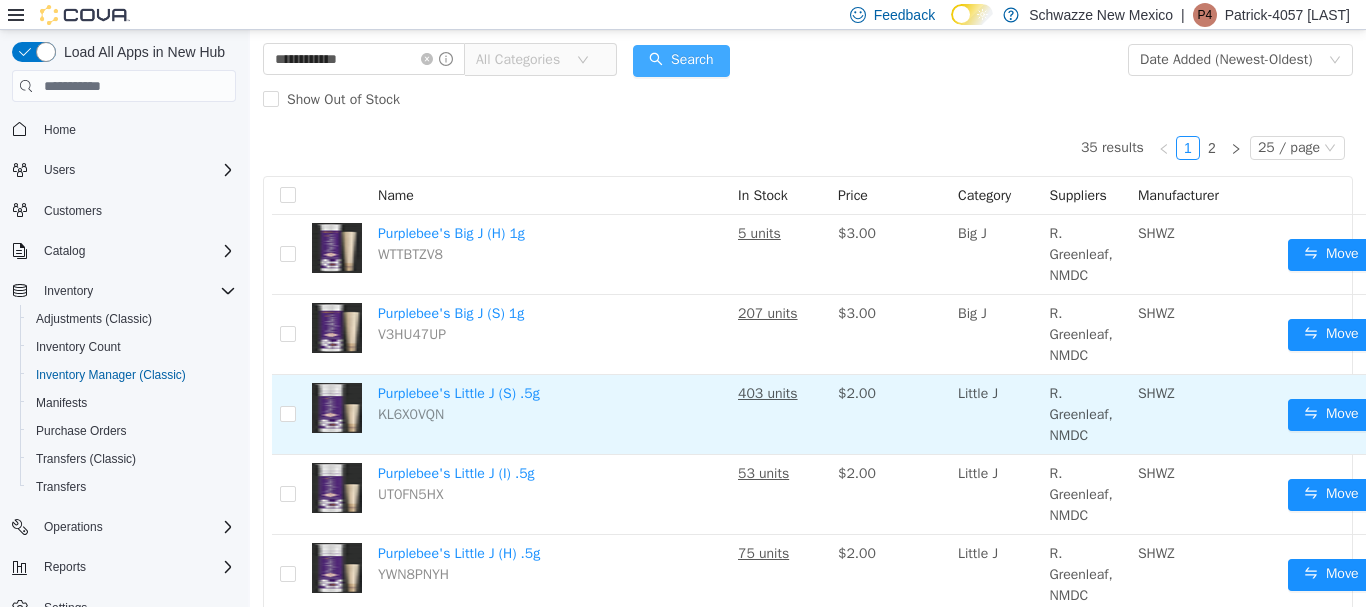 scroll, scrollTop: 200, scrollLeft: 0, axis: vertical 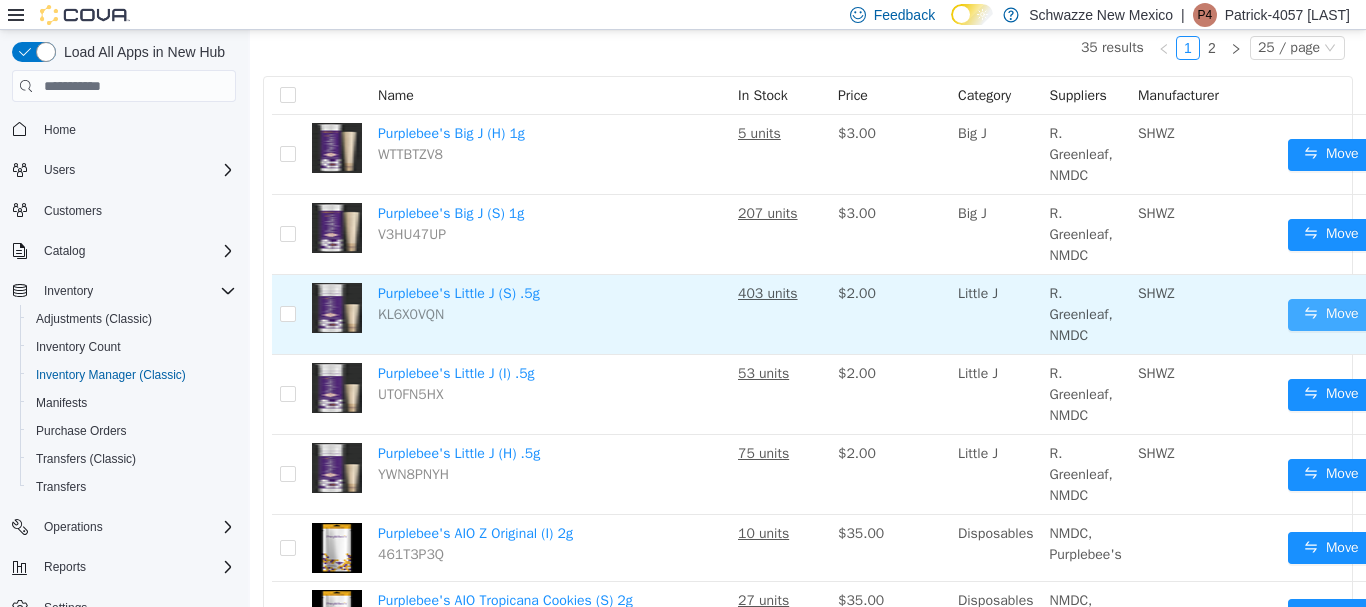 click on "Move" at bounding box center [1331, 315] 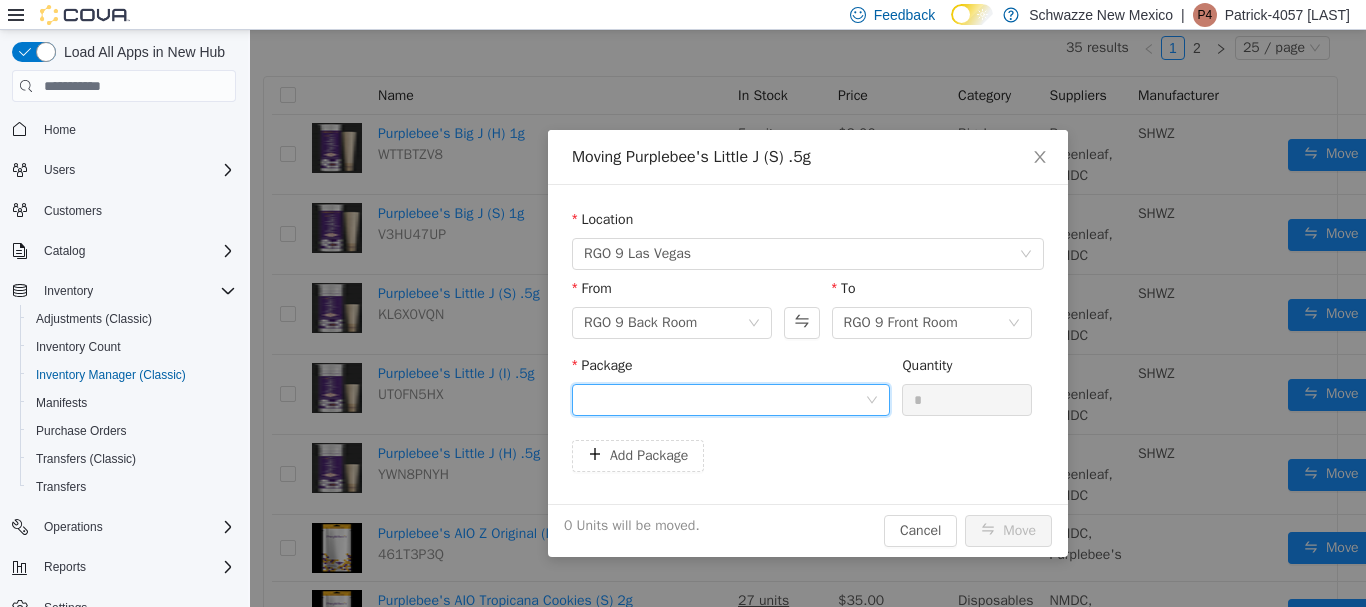 click at bounding box center (724, 400) 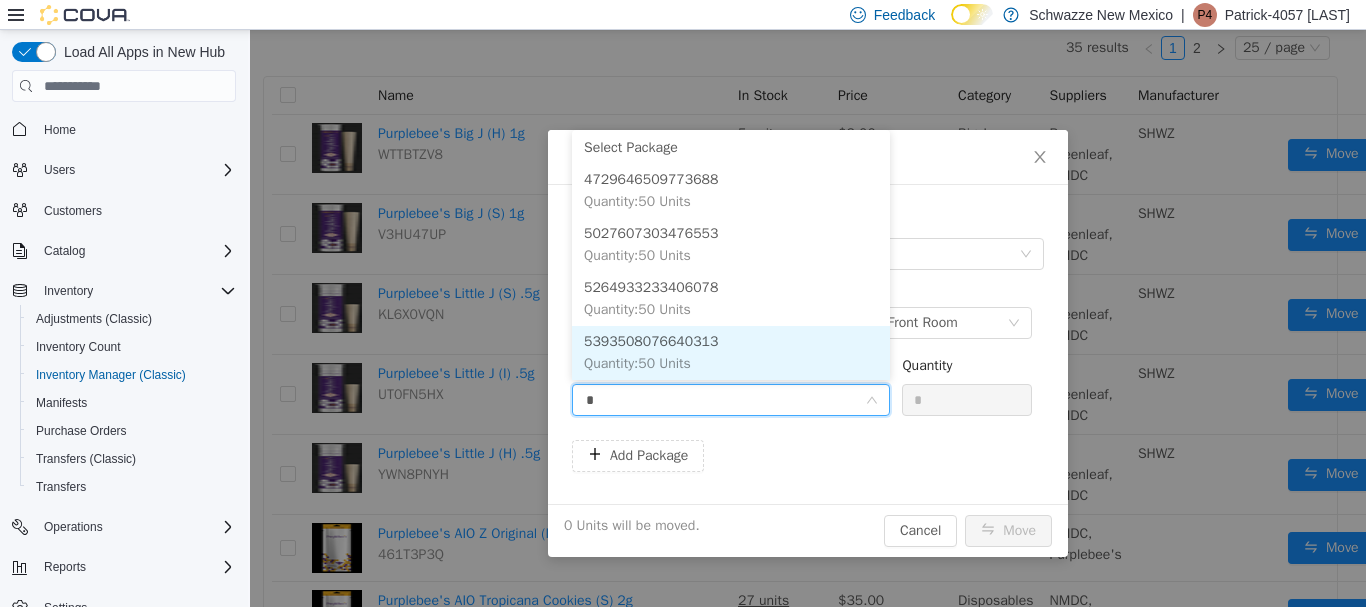 scroll, scrollTop: 24, scrollLeft: 0, axis: vertical 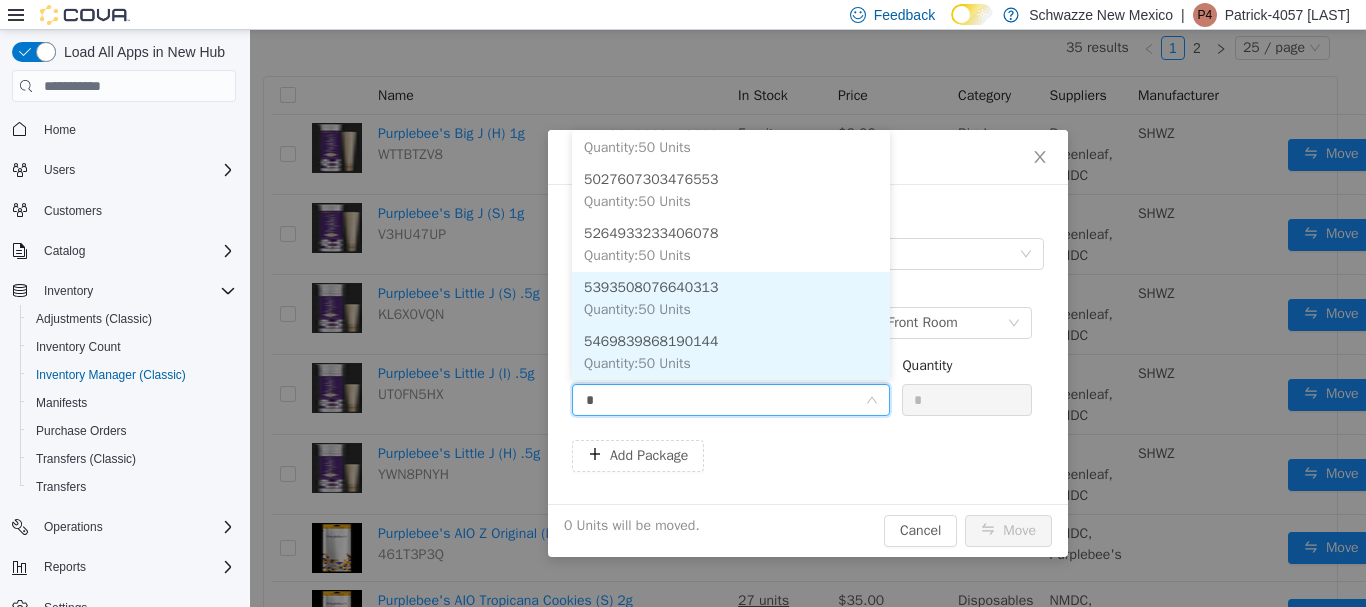 type on "**" 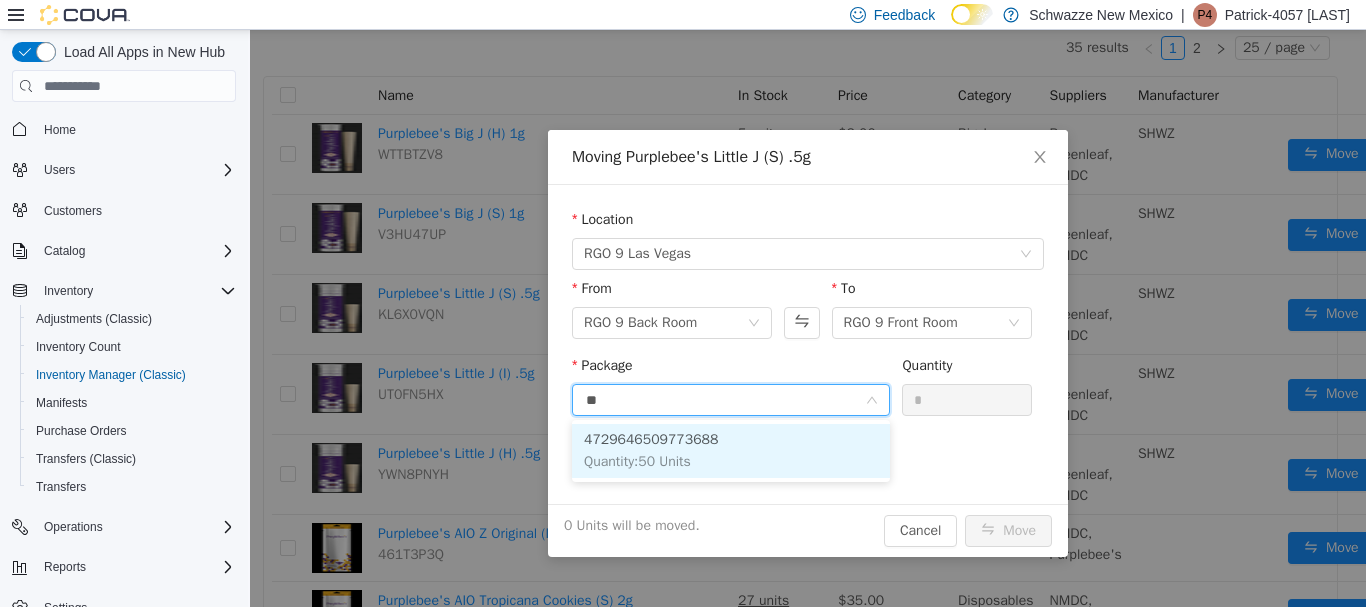 click on "Quantity :  50 Units" at bounding box center [637, 461] 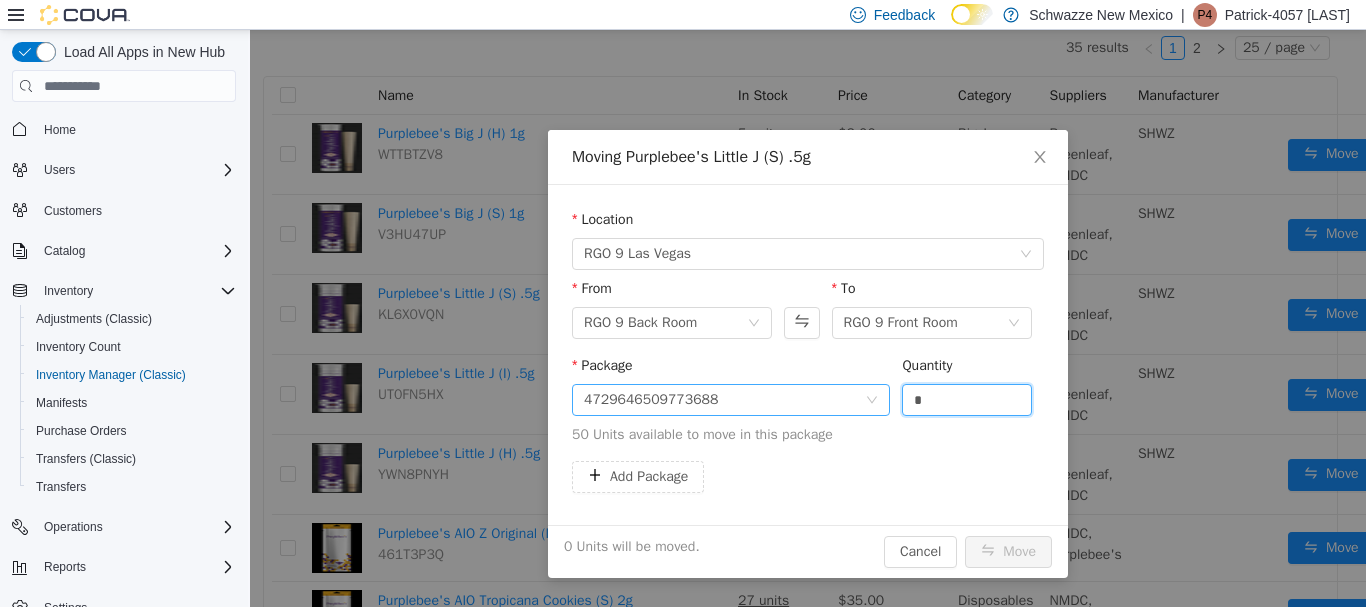 drag, startPoint x: 933, startPoint y: 390, endPoint x: 832, endPoint y: 398, distance: 101.31634 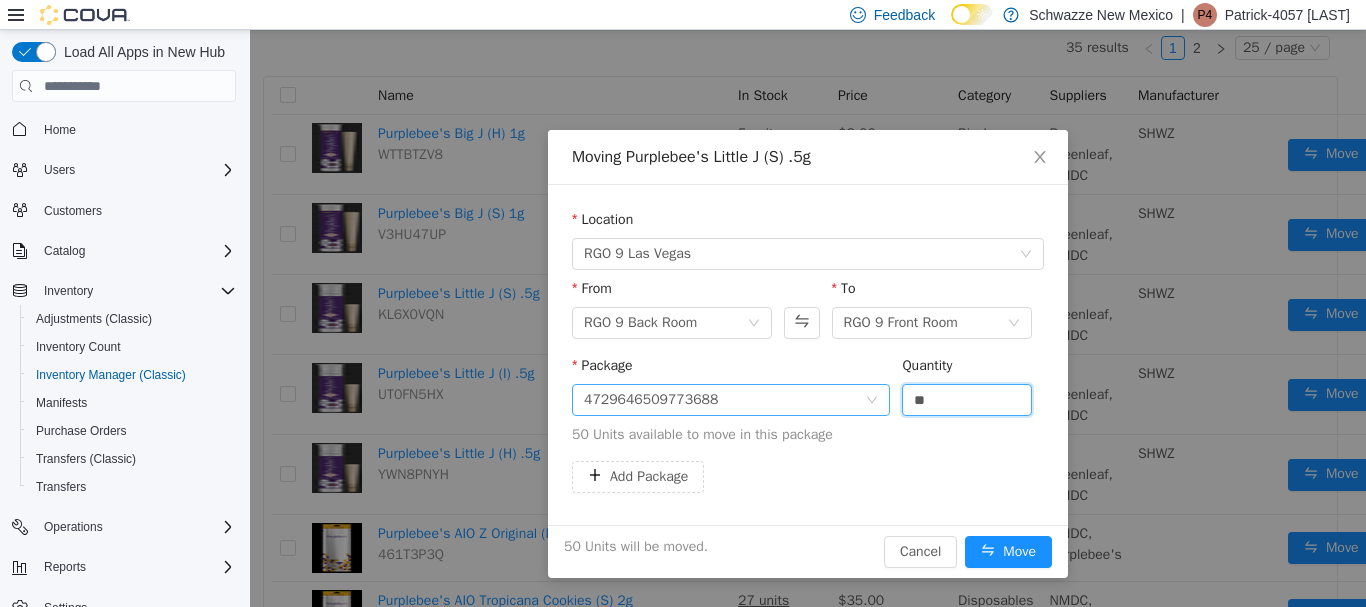 type on "**" 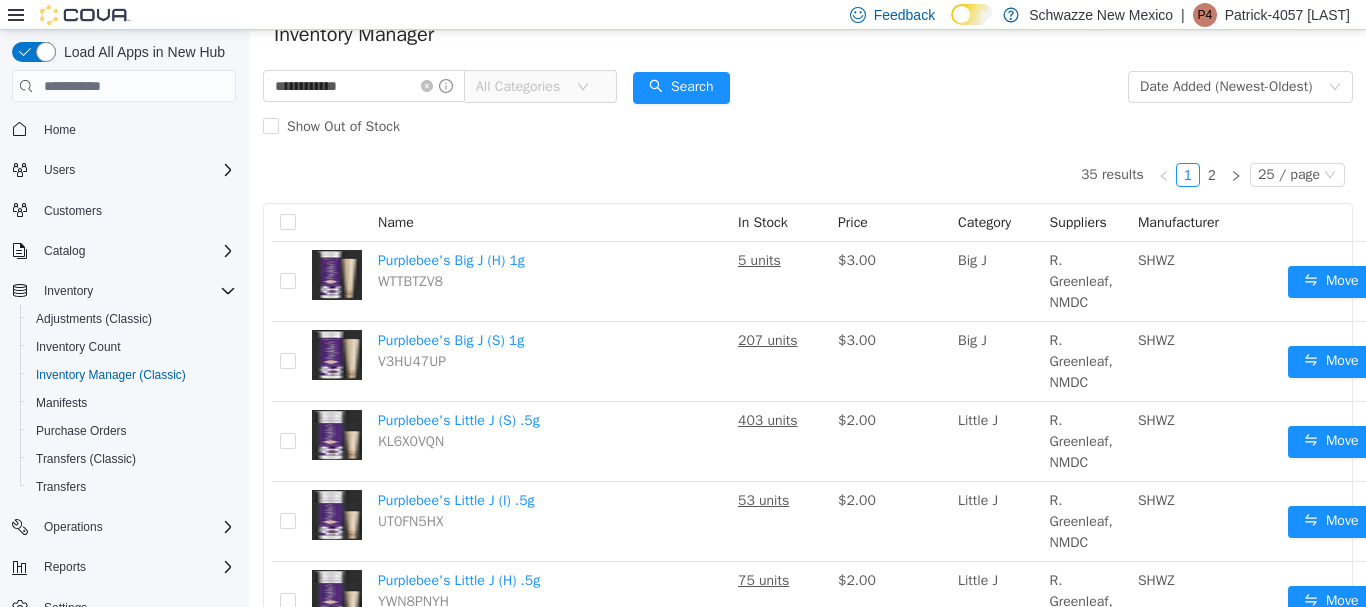 scroll, scrollTop: 0, scrollLeft: 0, axis: both 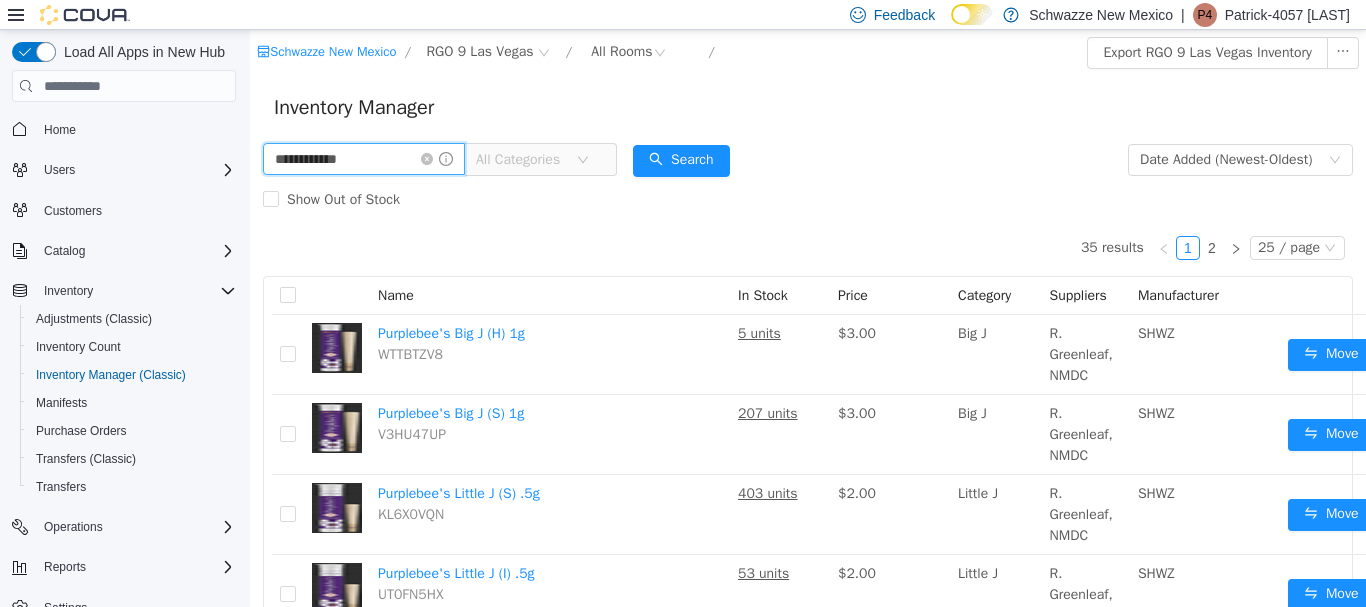 drag, startPoint x: 149, startPoint y: 111, endPoint x: 46, endPoint y: 90, distance: 105.11898 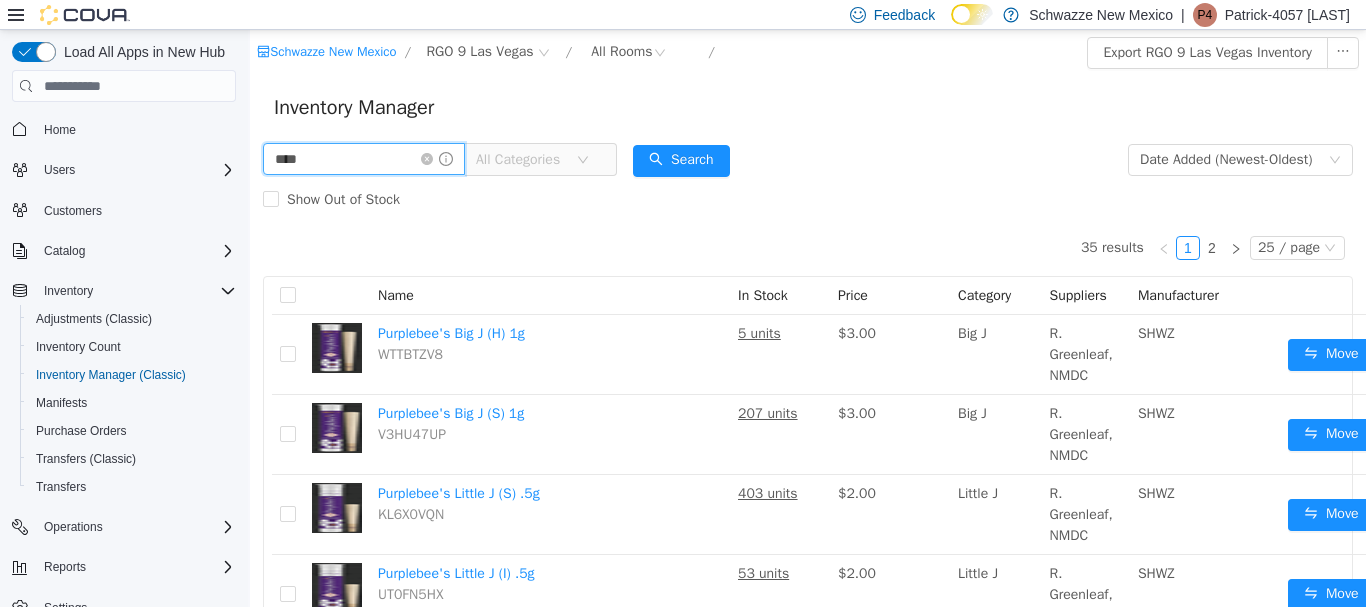 type on "****" 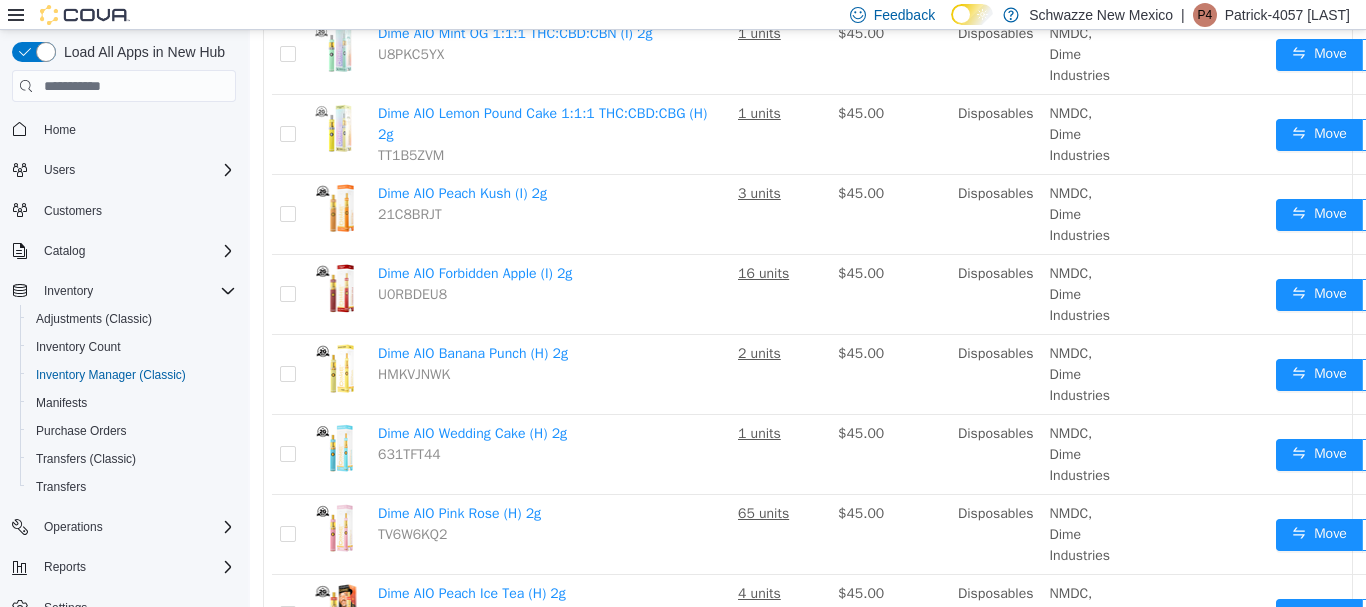 scroll, scrollTop: 700, scrollLeft: 0, axis: vertical 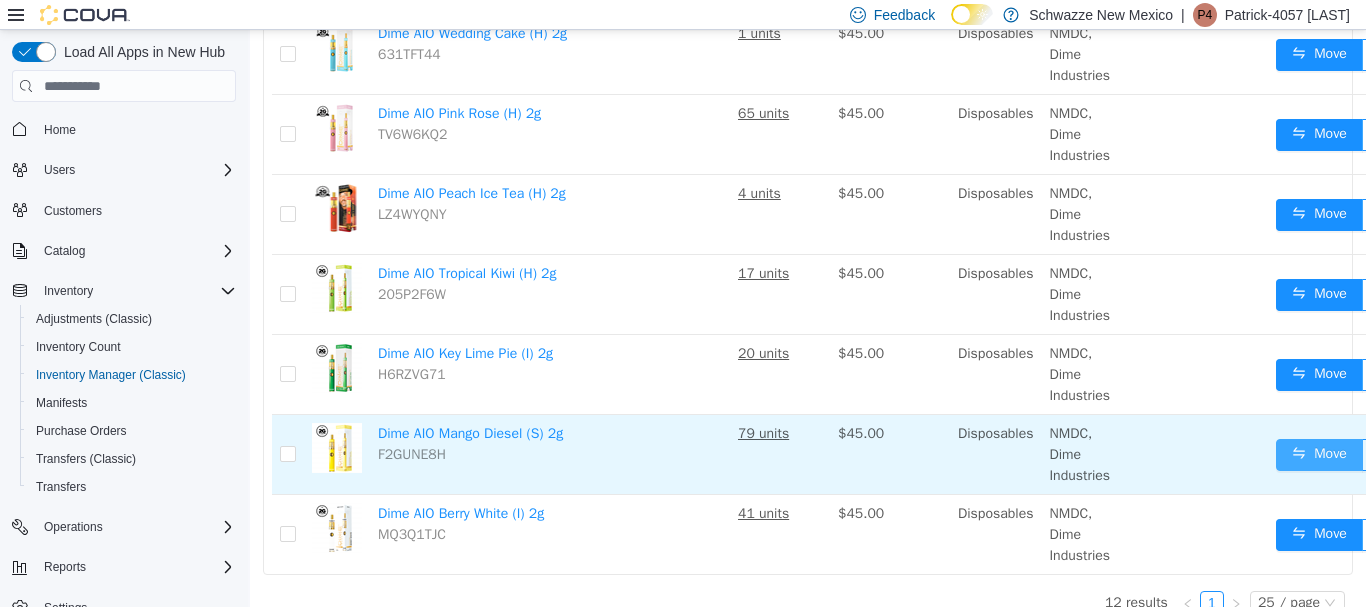 click on "Move" at bounding box center [1319, 455] 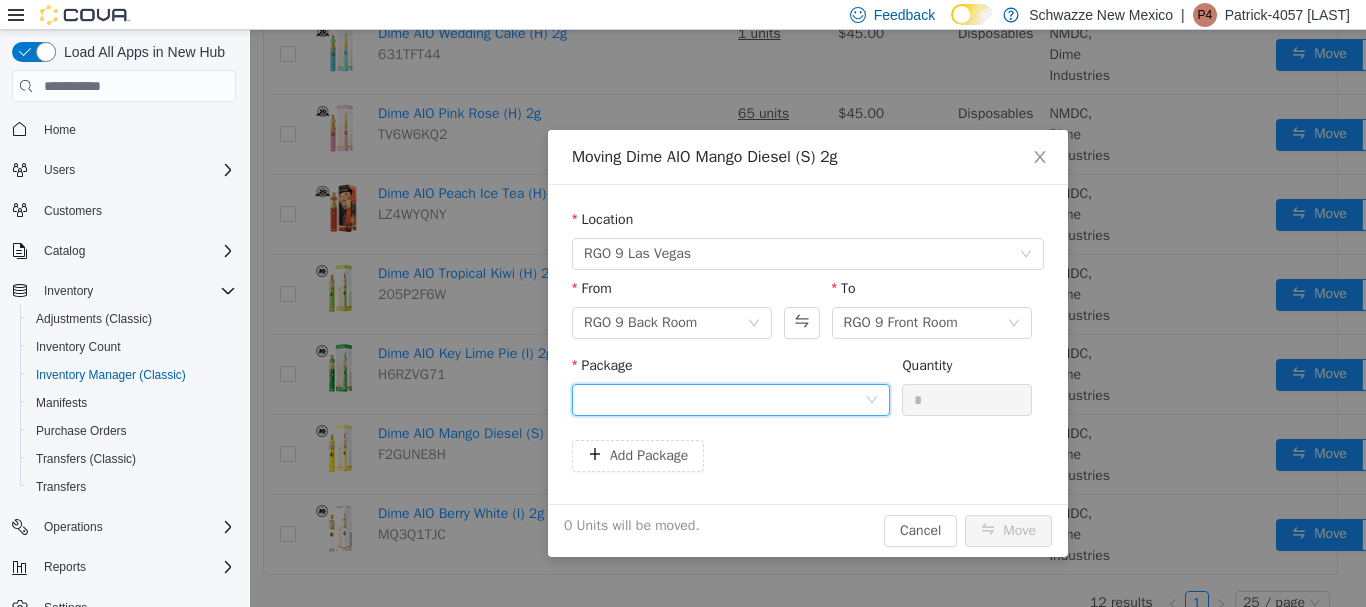 click at bounding box center [724, 400] 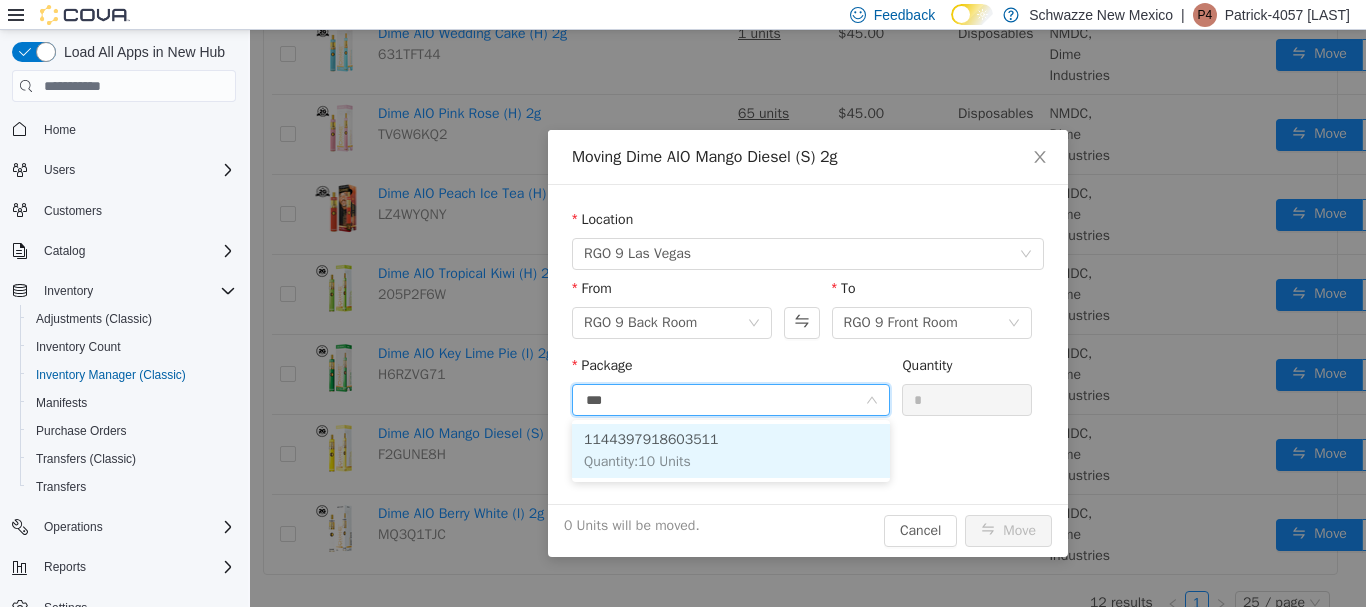 type on "****" 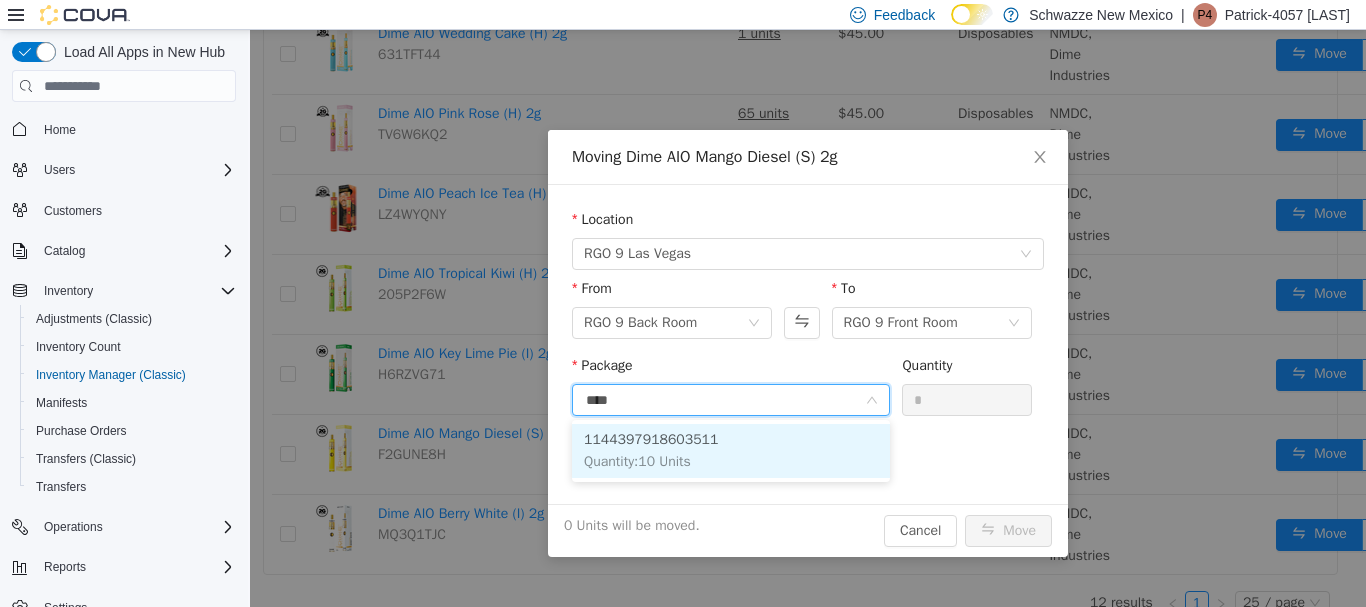 click on "1144397918603511 Quantity :  10 Units" at bounding box center (731, 451) 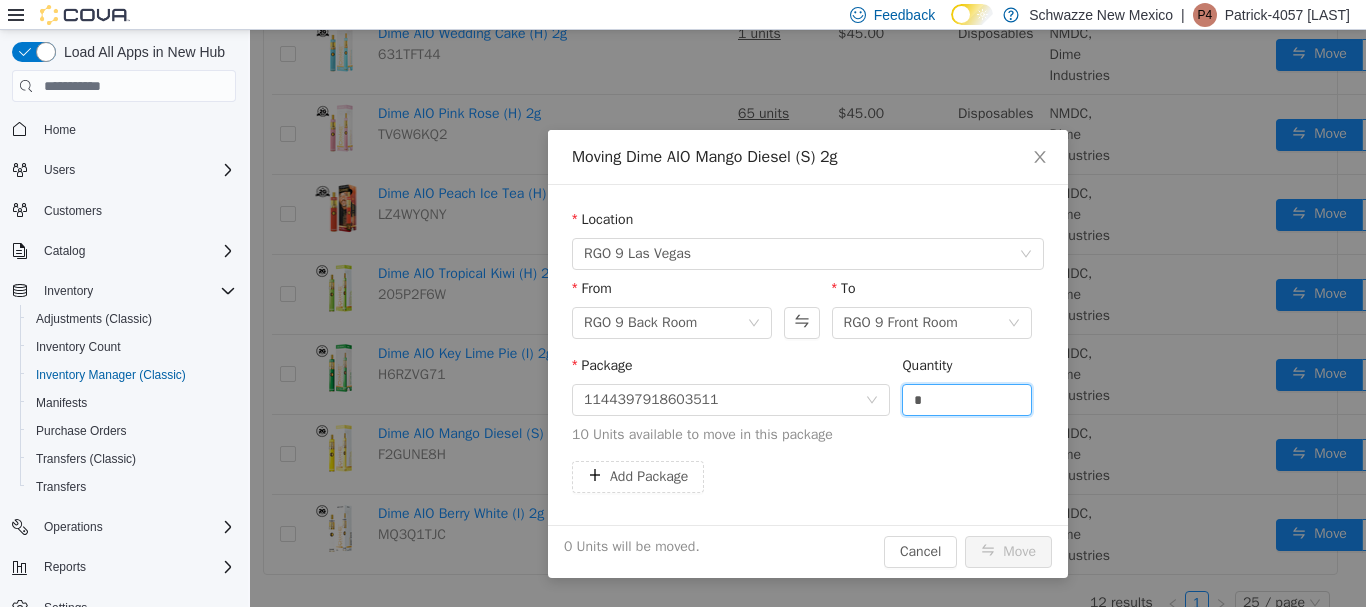 drag, startPoint x: 829, startPoint y: 372, endPoint x: 815, endPoint y: 367, distance: 14.866069 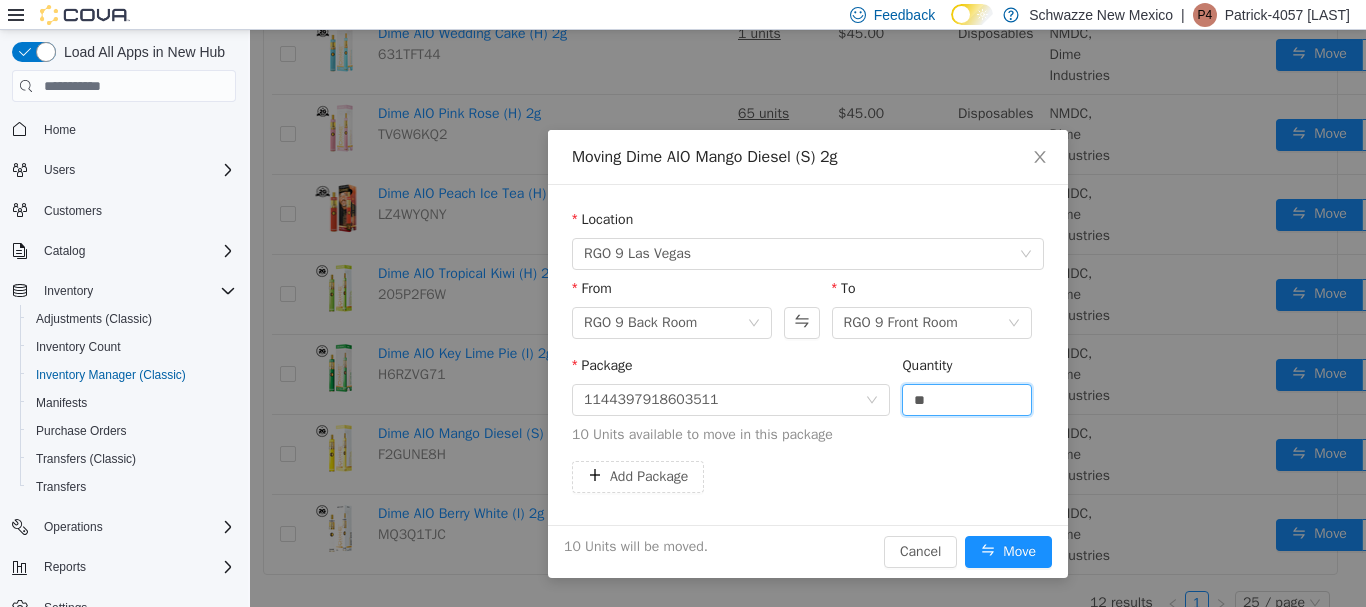 type on "**" 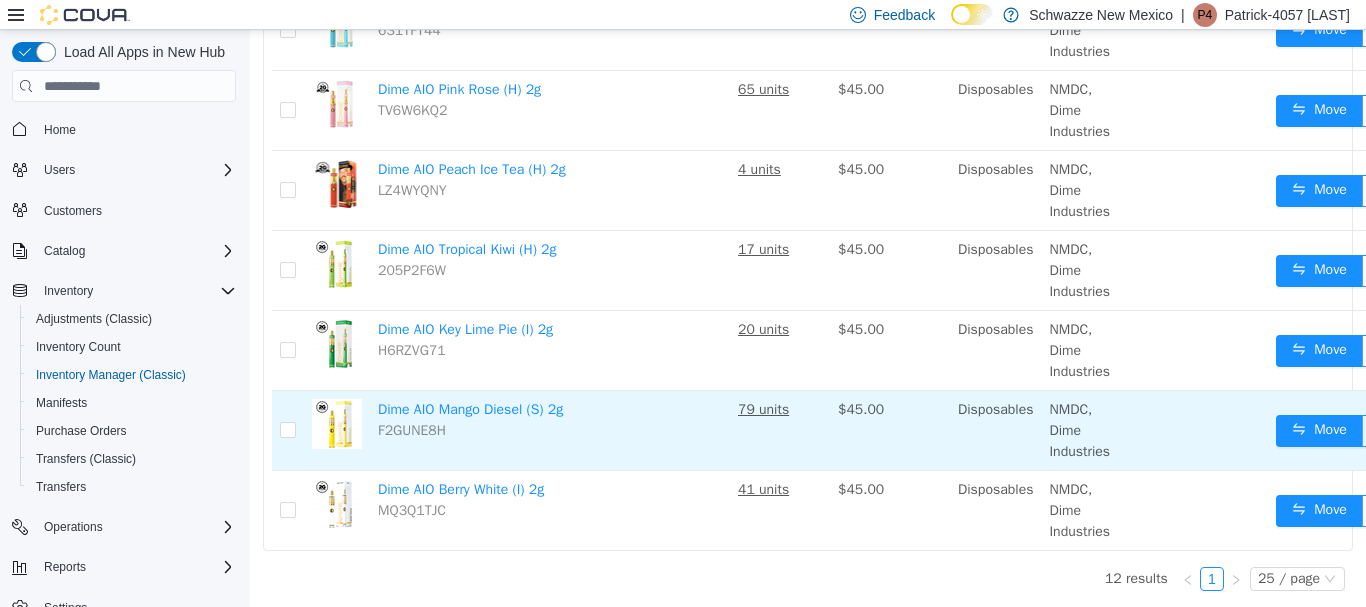 scroll, scrollTop: 740, scrollLeft: 0, axis: vertical 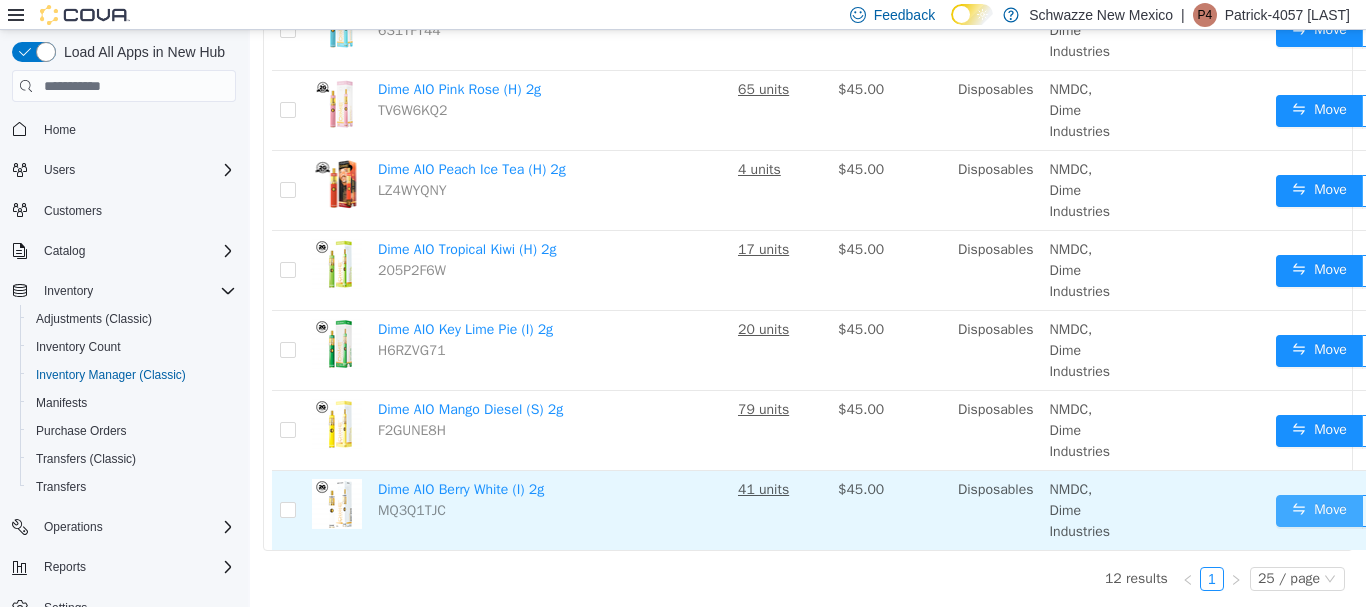 click on "Move" at bounding box center [1319, 511] 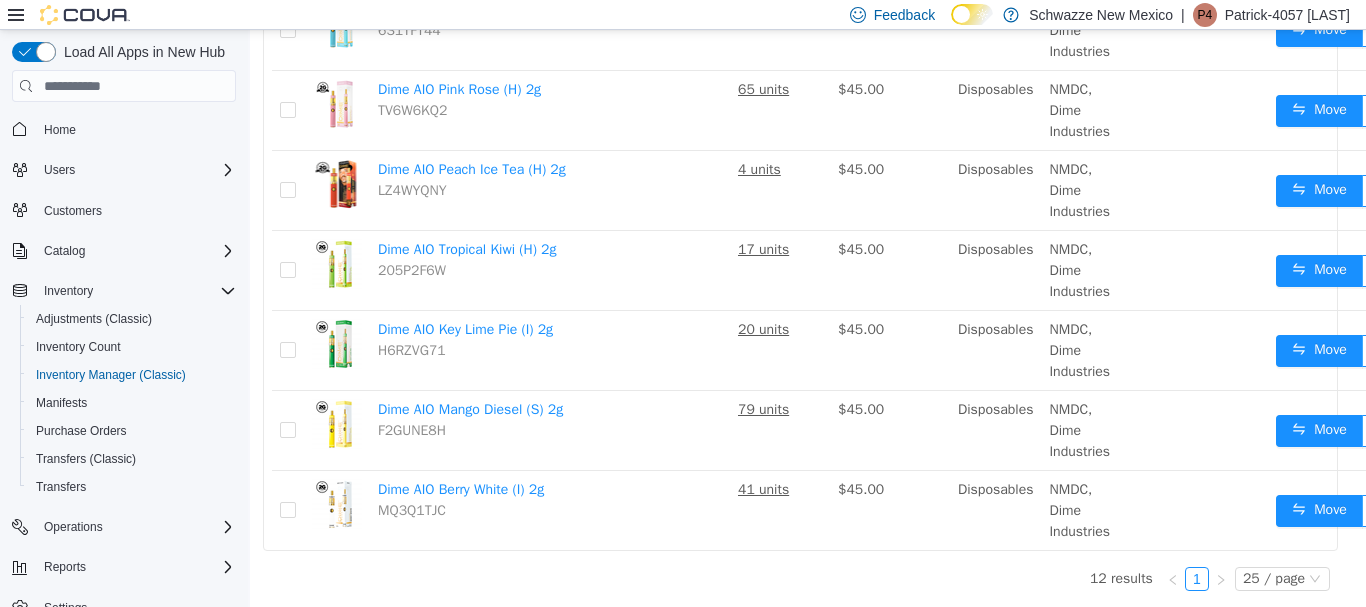 scroll, scrollTop: 725, scrollLeft: 0, axis: vertical 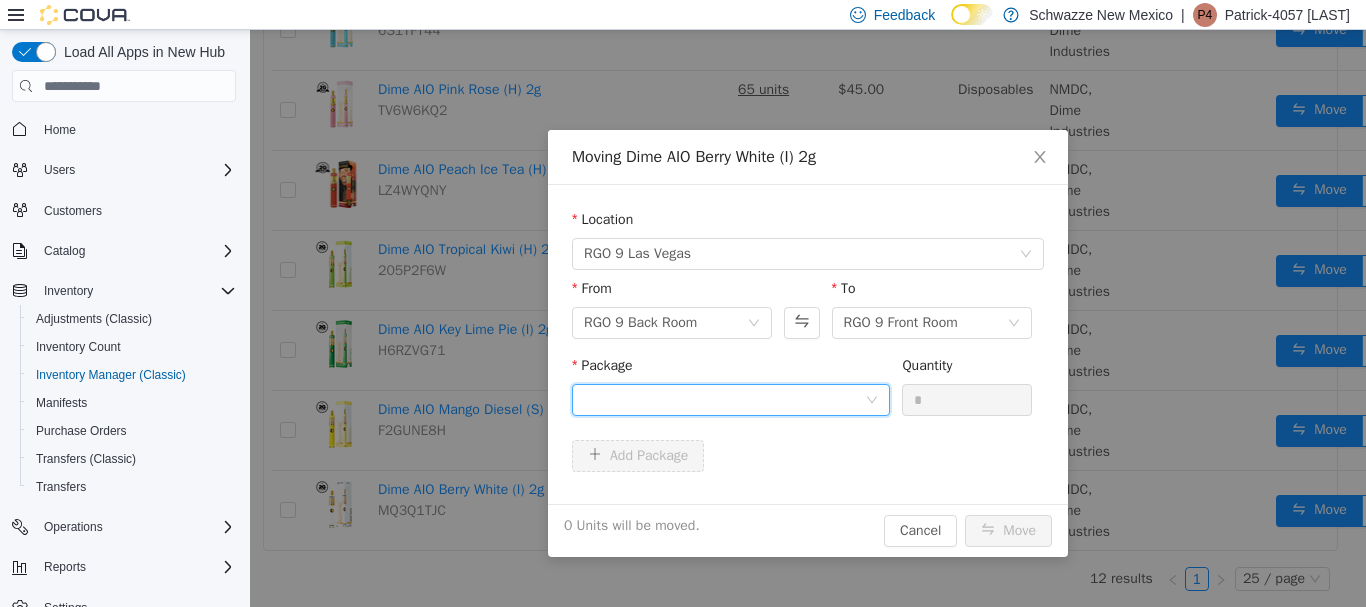 click at bounding box center (724, 400) 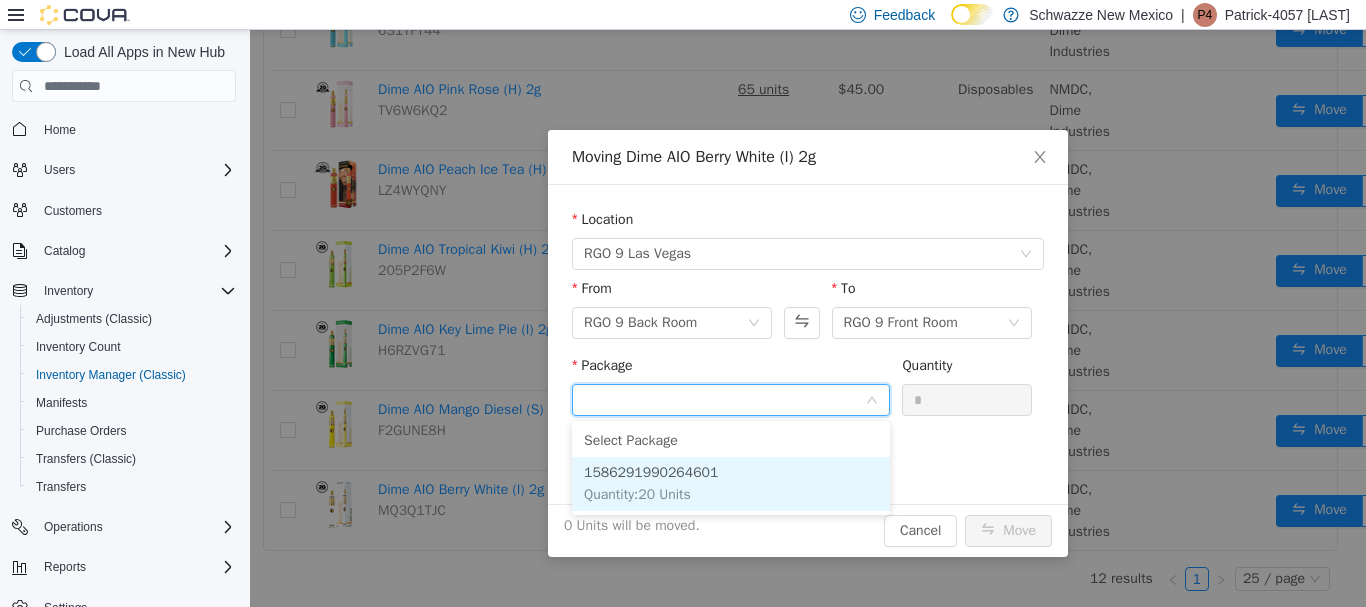 click on "1586291990264601 Quantity :  20 Units" at bounding box center (731, 484) 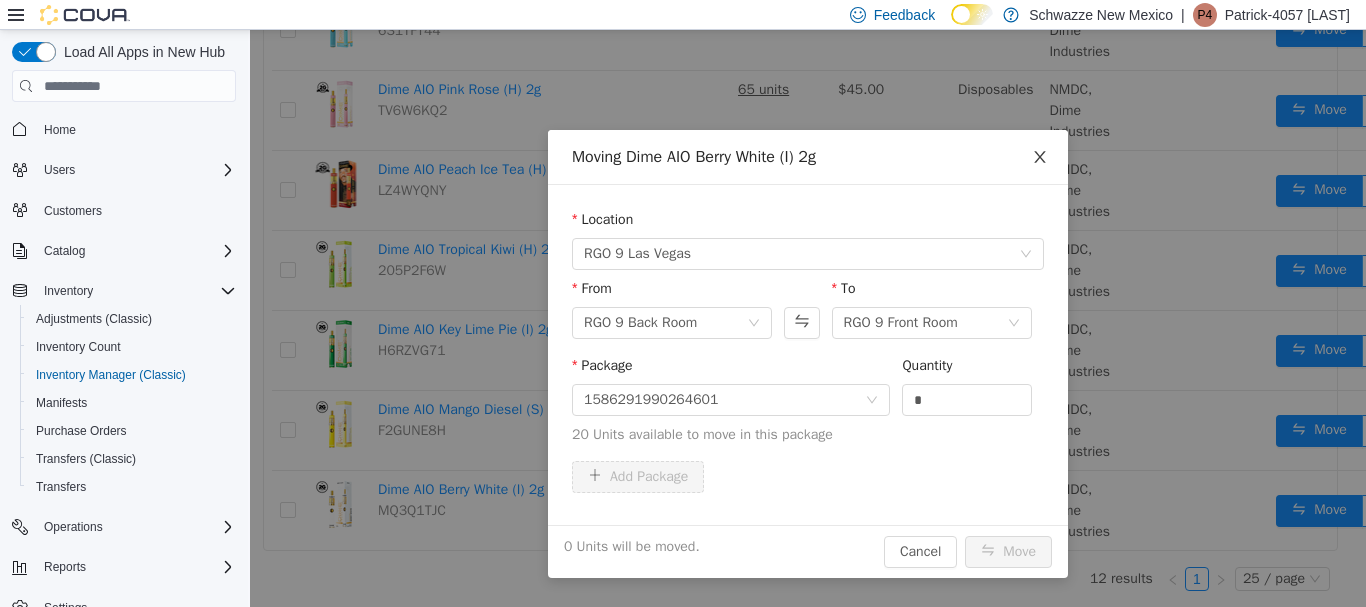 click at bounding box center (1040, 158) 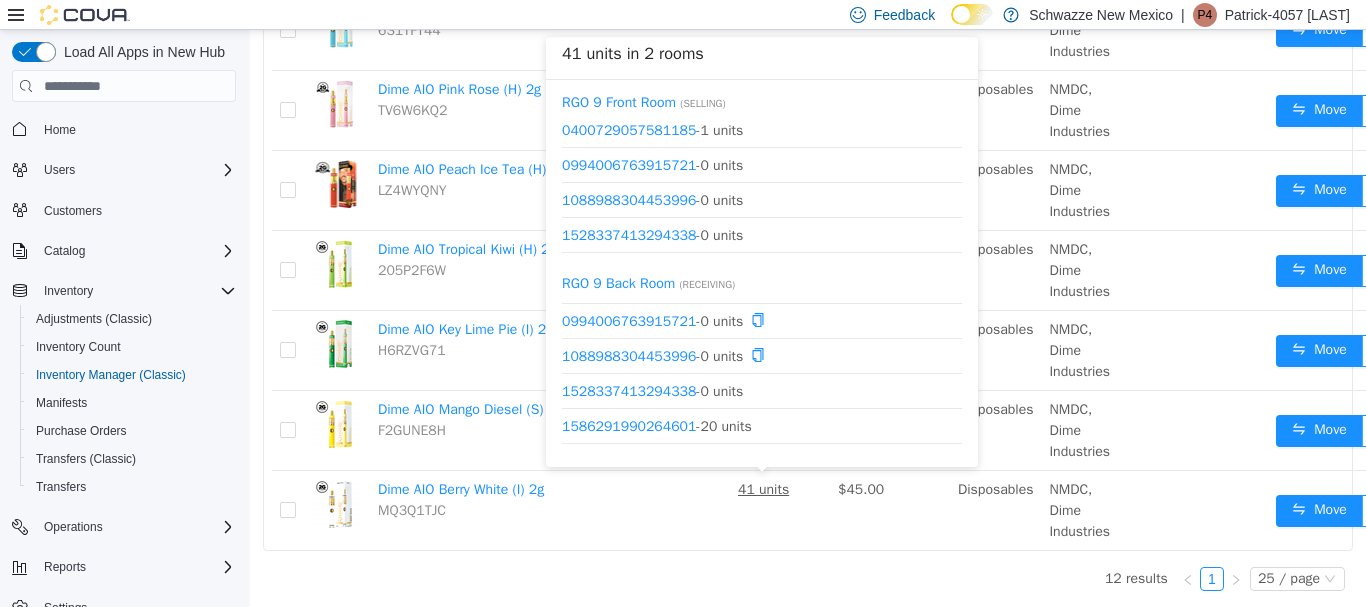 scroll, scrollTop: 100, scrollLeft: 0, axis: vertical 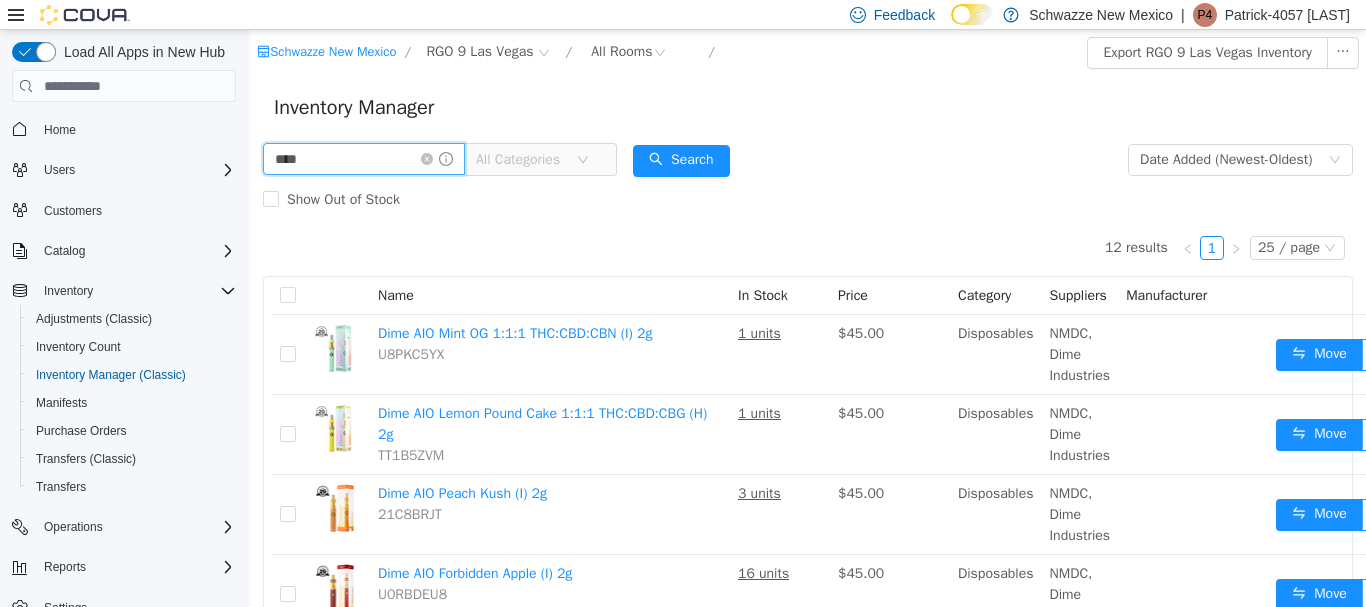 click on "****" at bounding box center (364, 159) 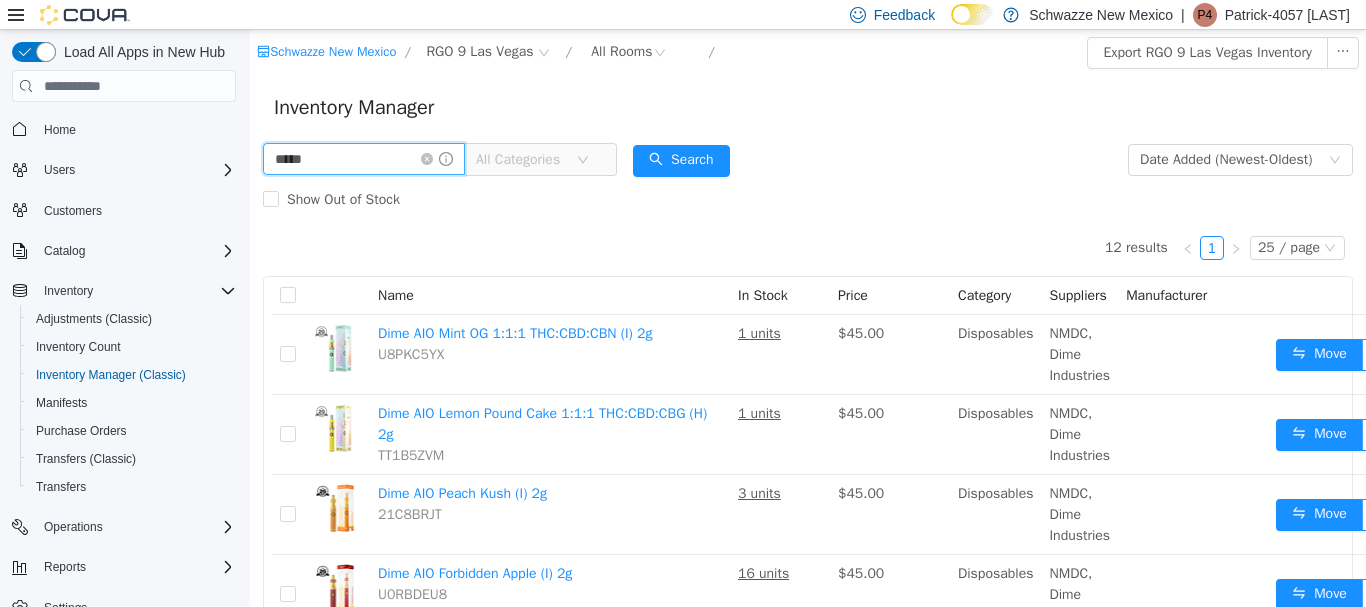 type on "*****" 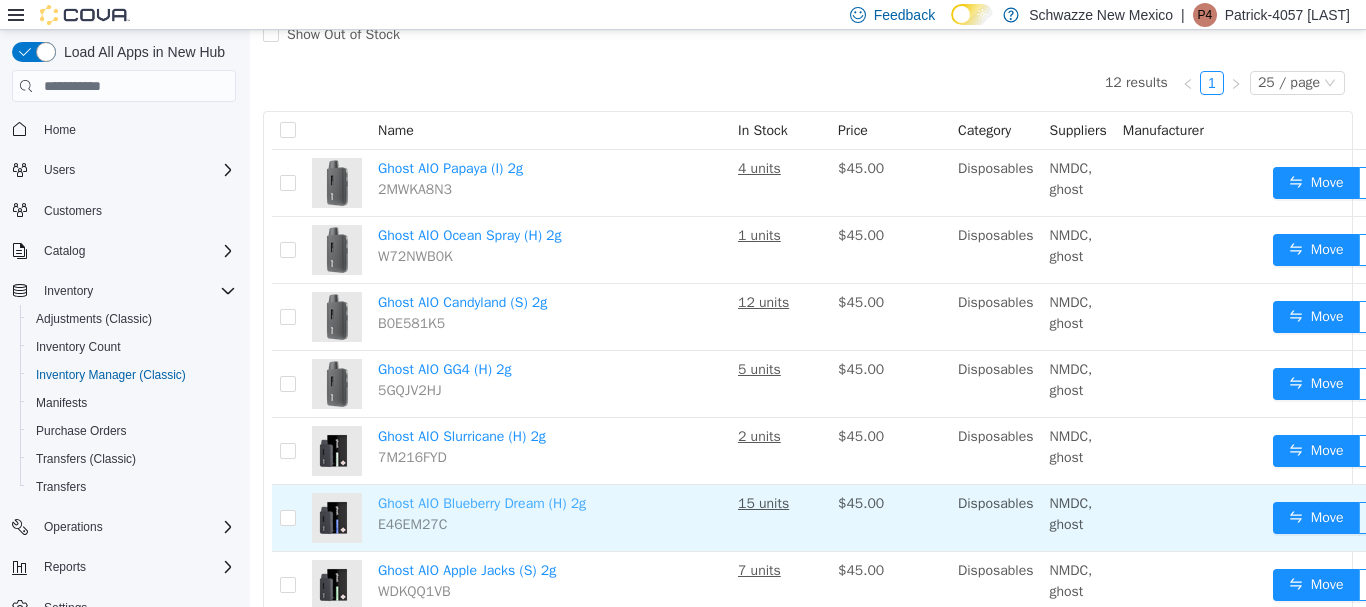 scroll, scrollTop: 200, scrollLeft: 0, axis: vertical 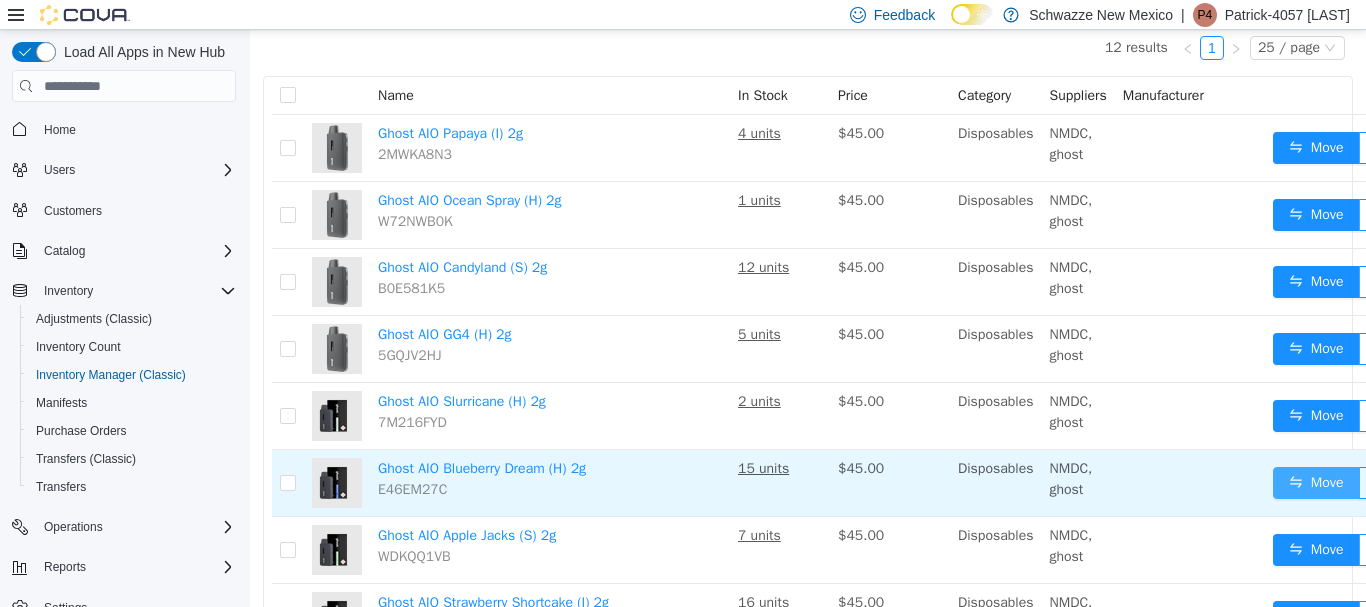 click on "Move" at bounding box center [1316, 483] 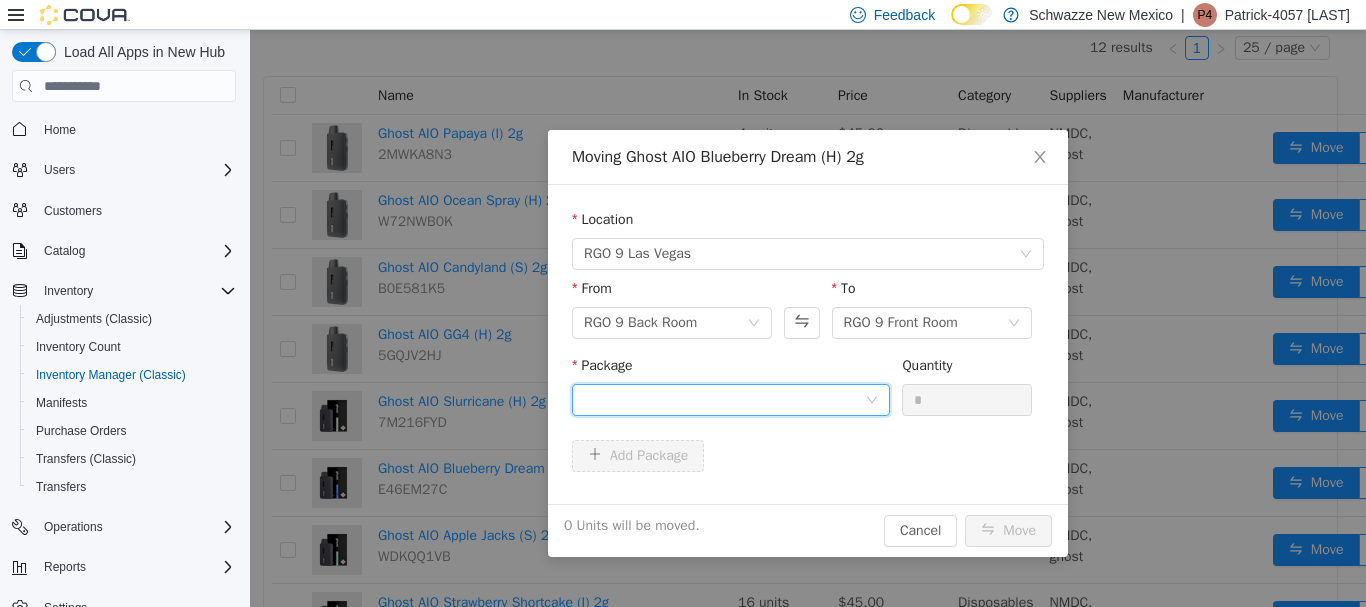 click at bounding box center (724, 400) 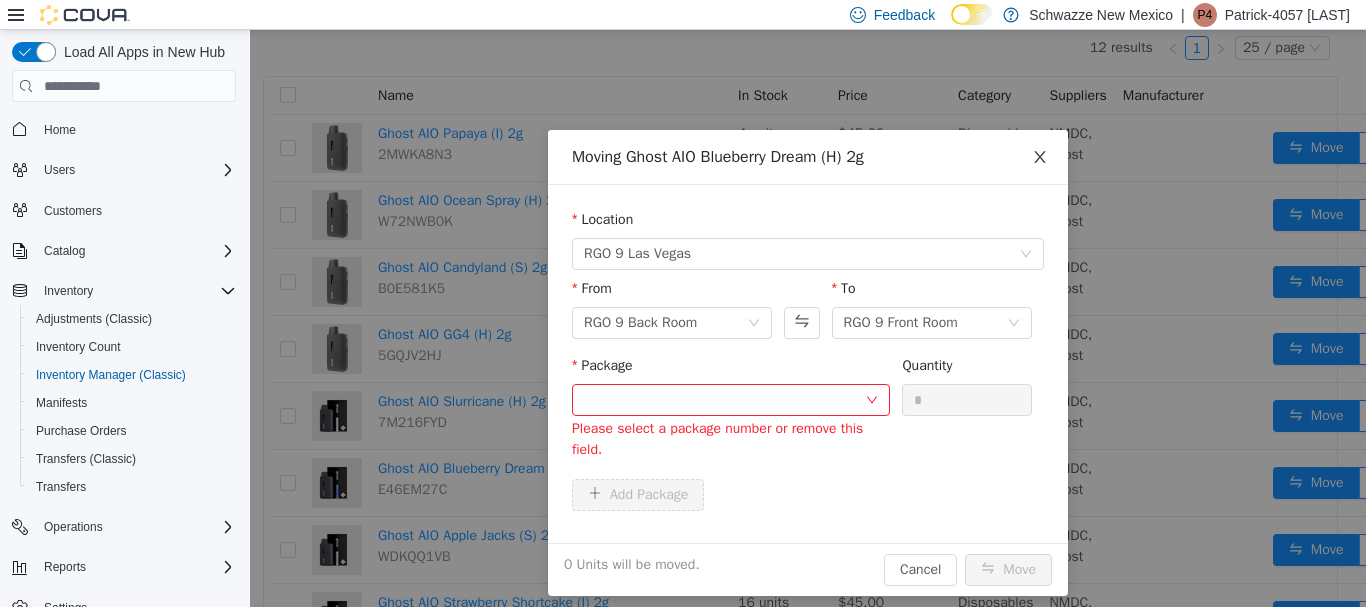 click at bounding box center (1040, 158) 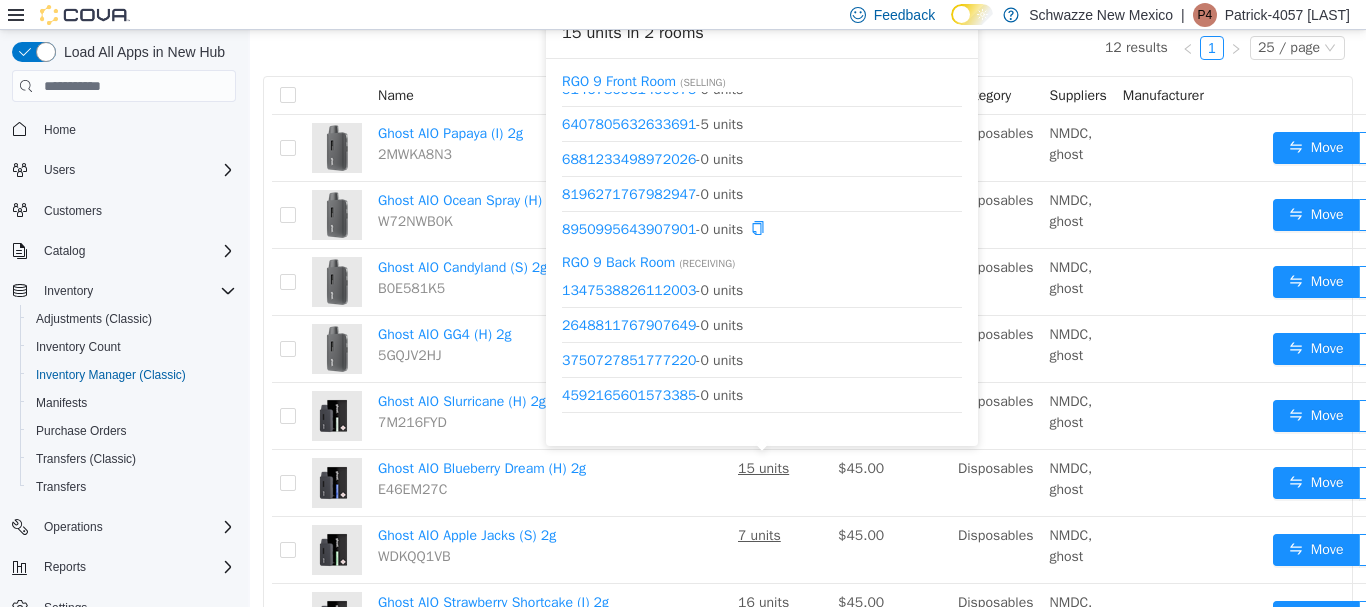 scroll, scrollTop: 375, scrollLeft: 0, axis: vertical 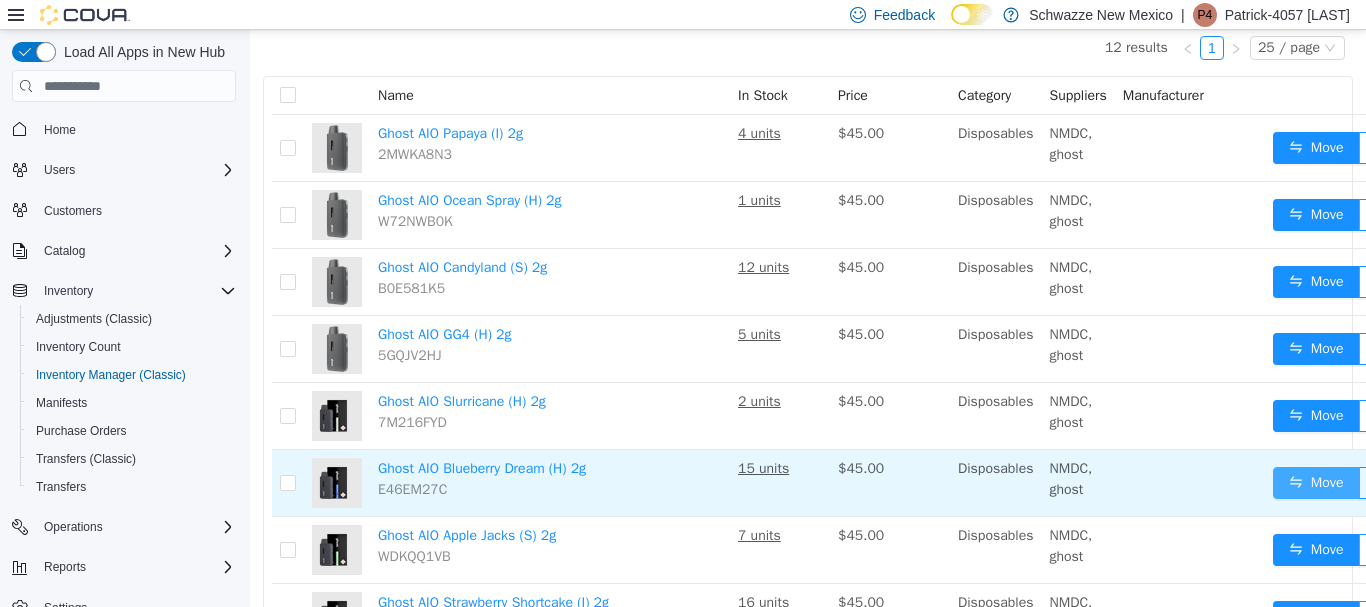 click on "Move" at bounding box center (1316, 483) 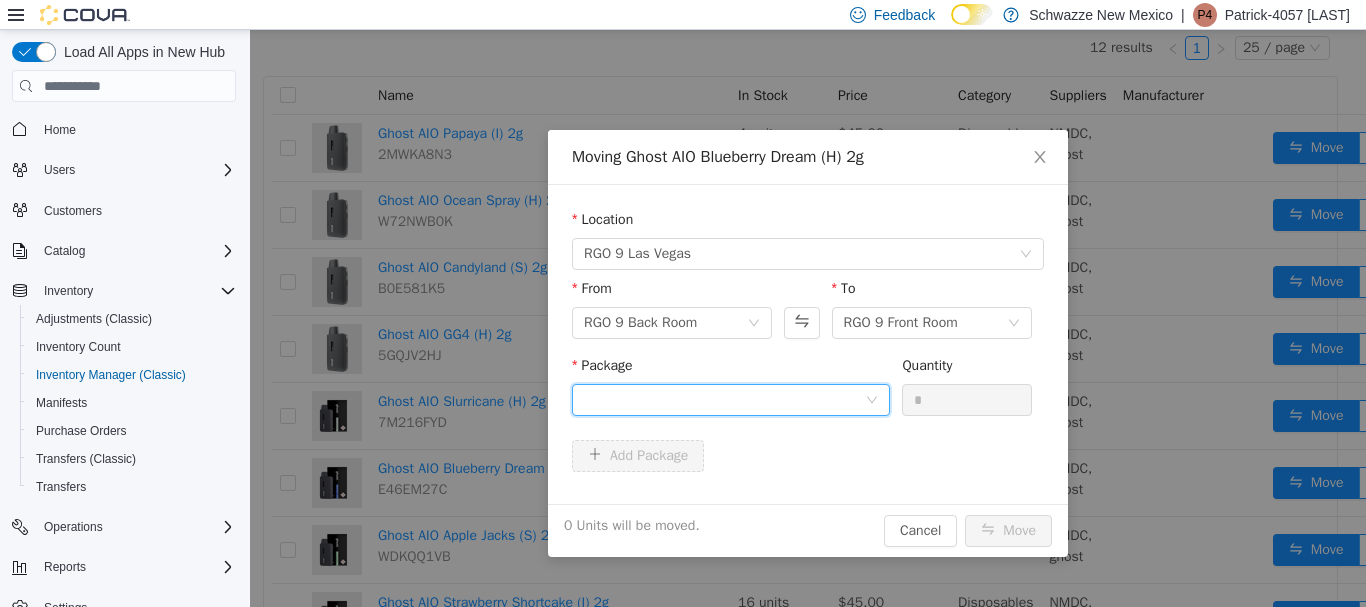 click at bounding box center [724, 400] 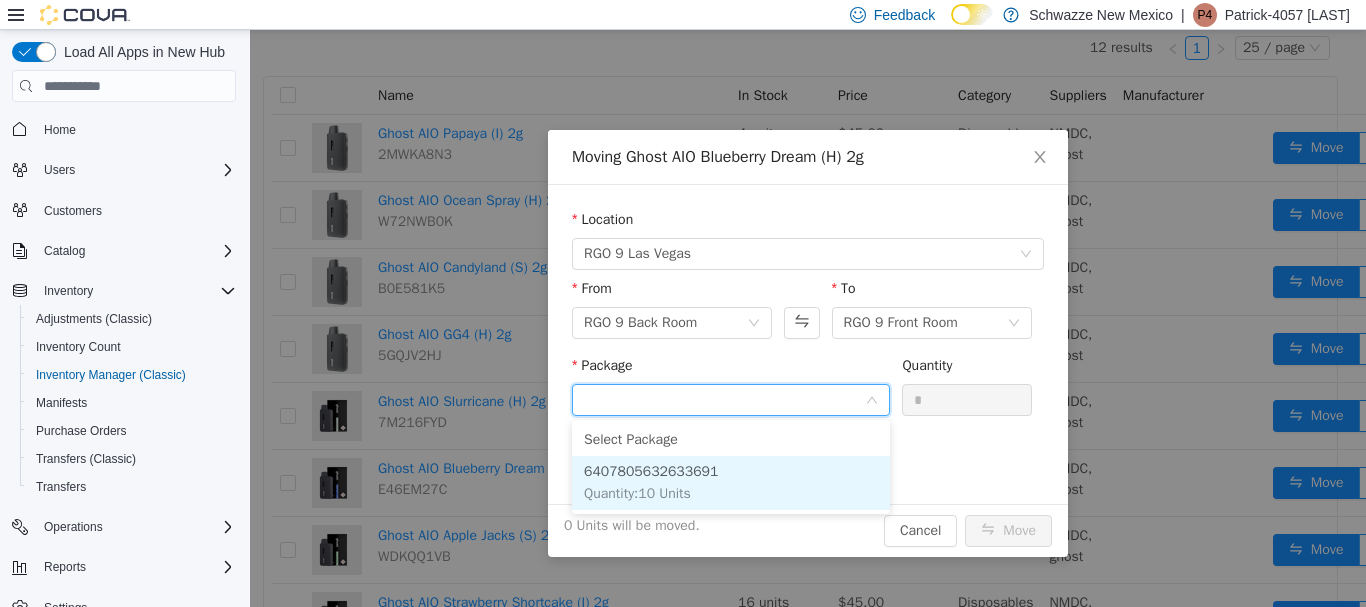 click on "6407805632633691" at bounding box center [651, 471] 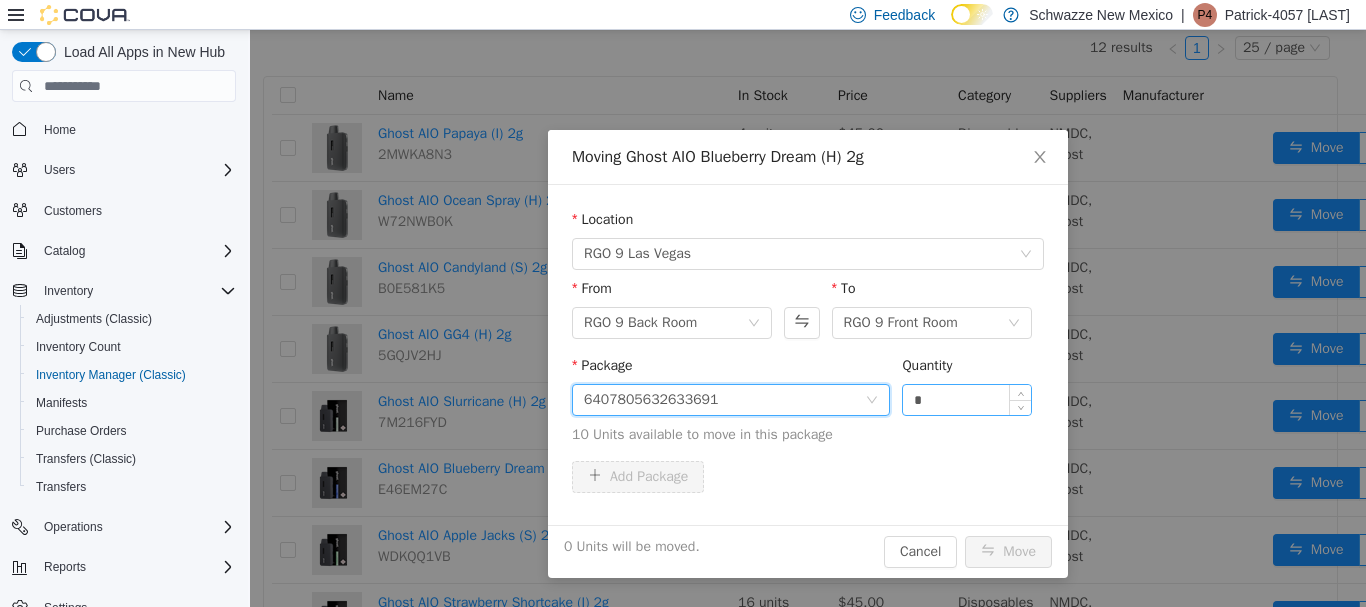 click on "*" at bounding box center (967, 400) 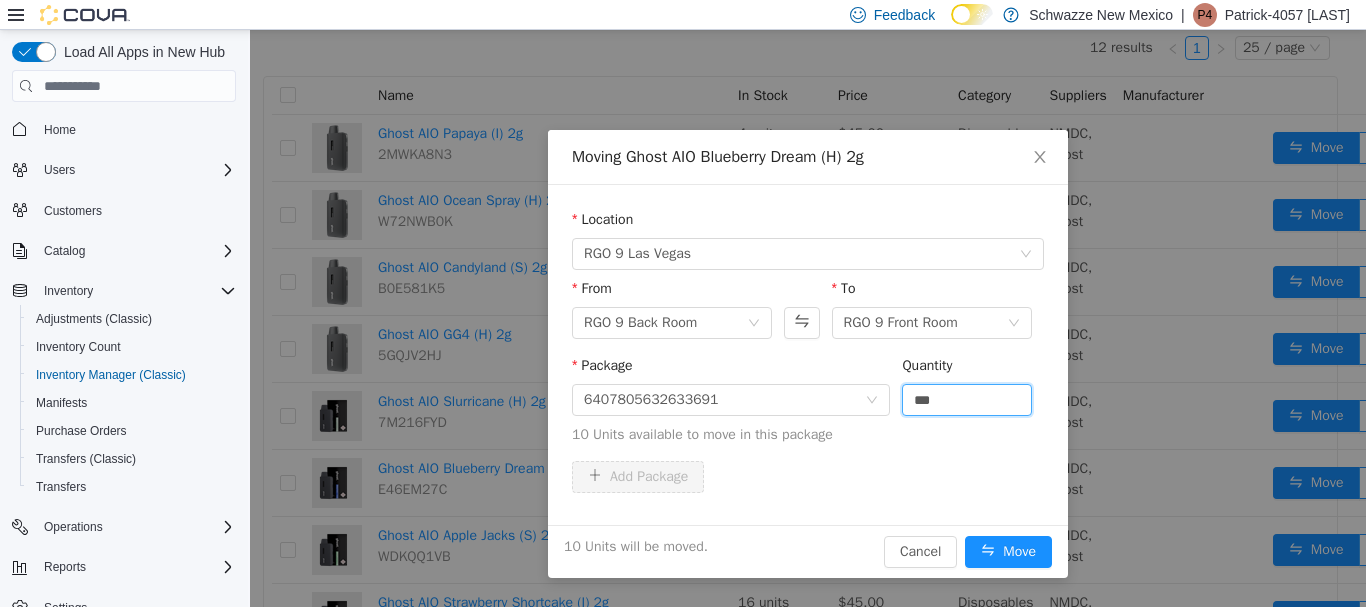 type on "**" 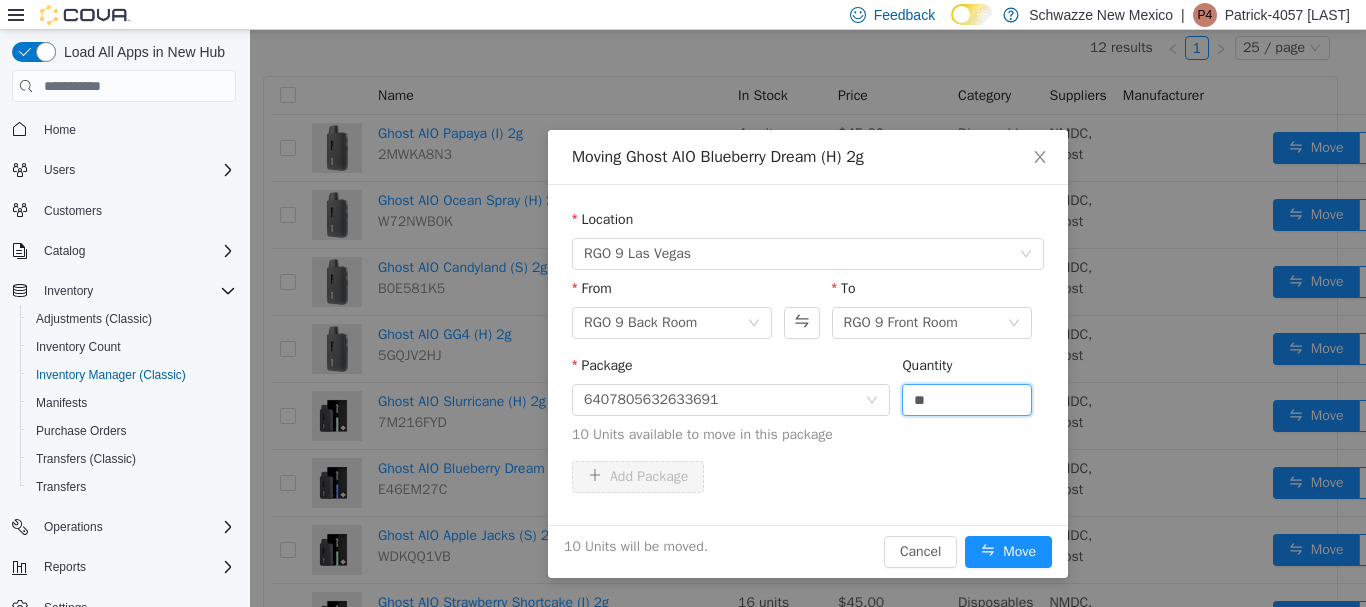 click on "10 Units will be moved. Cancel Move" at bounding box center [808, 551] 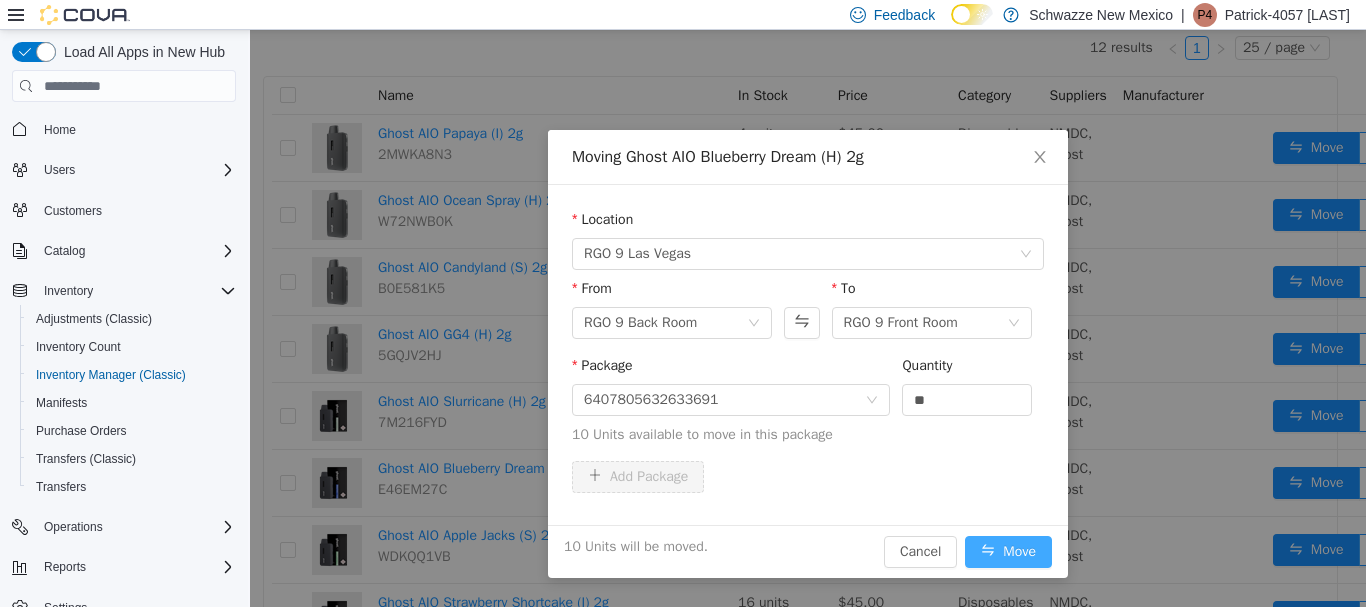 click on "Move" at bounding box center (1008, 552) 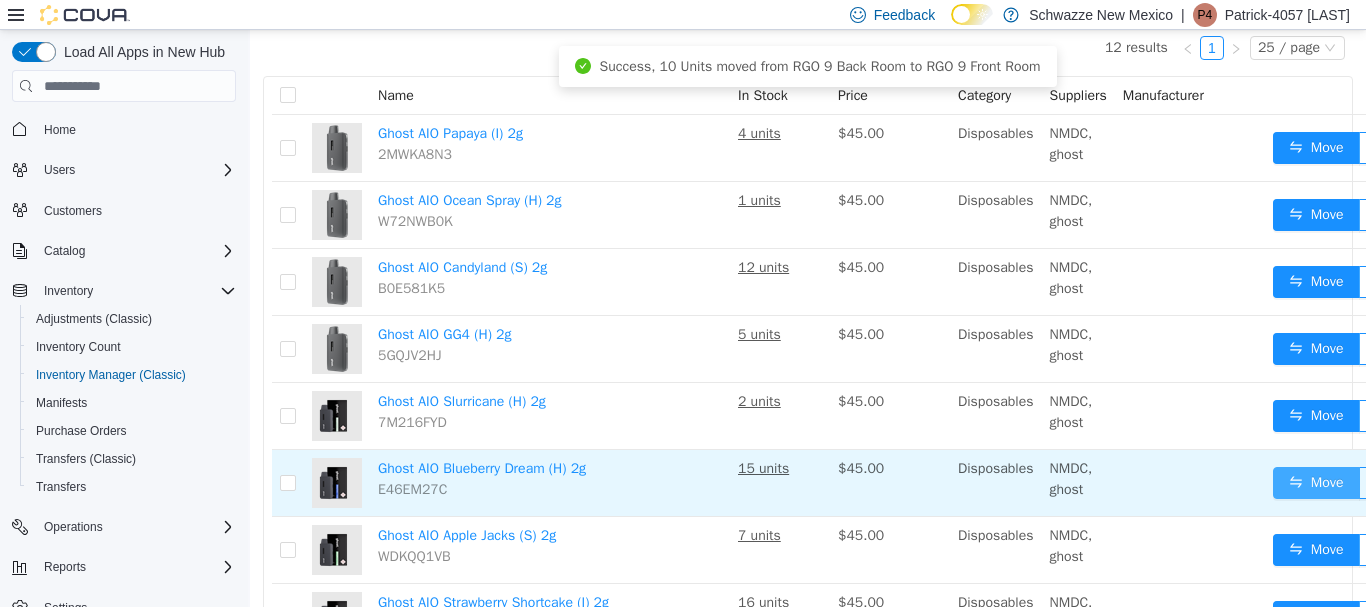 click on "Move" at bounding box center (1316, 483) 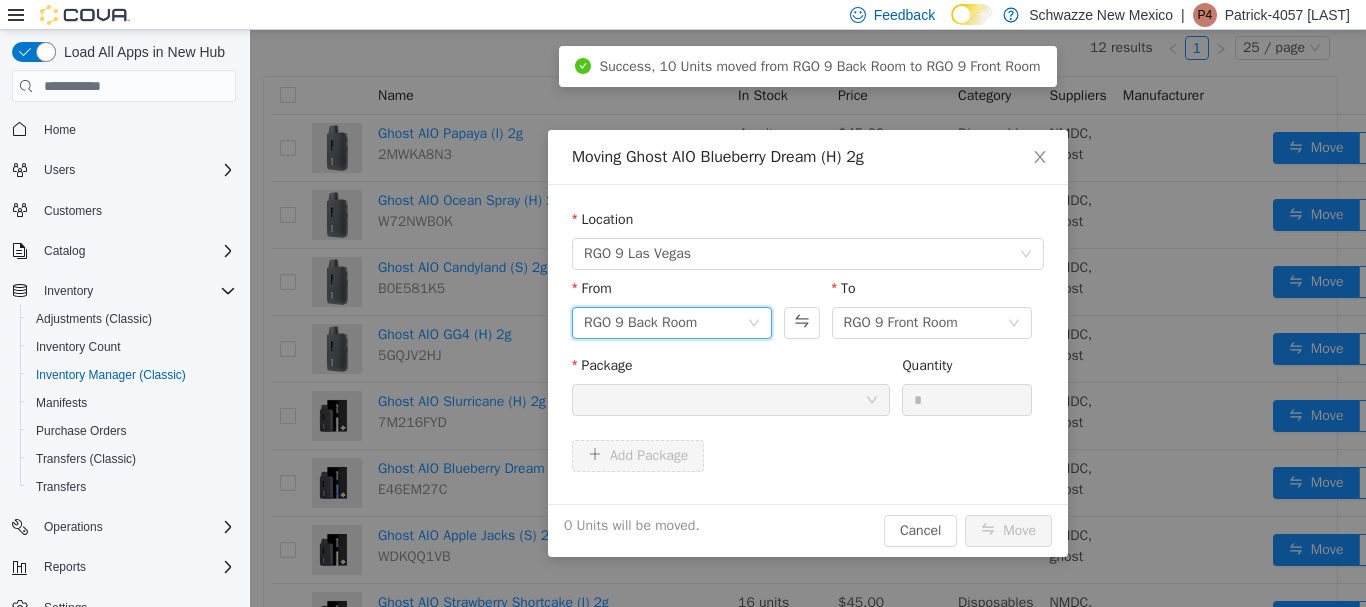 click on "RGO 9 Back Room" at bounding box center [665, 323] 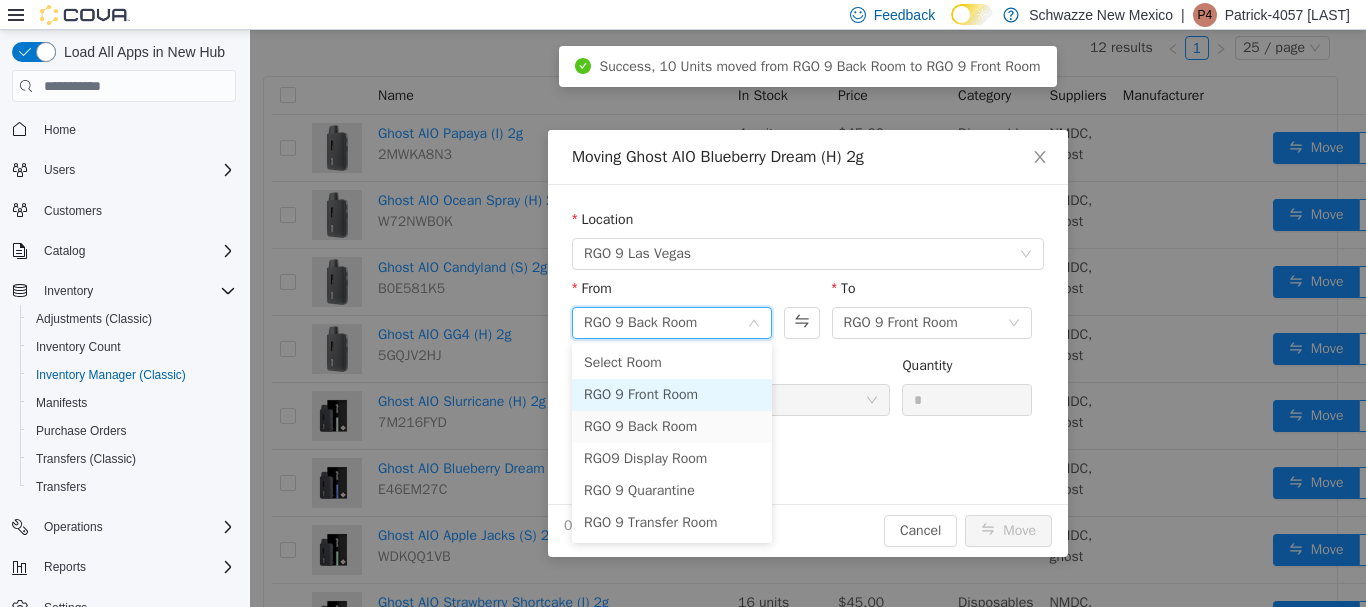 click on "RGO 9 Front Room" at bounding box center (672, 395) 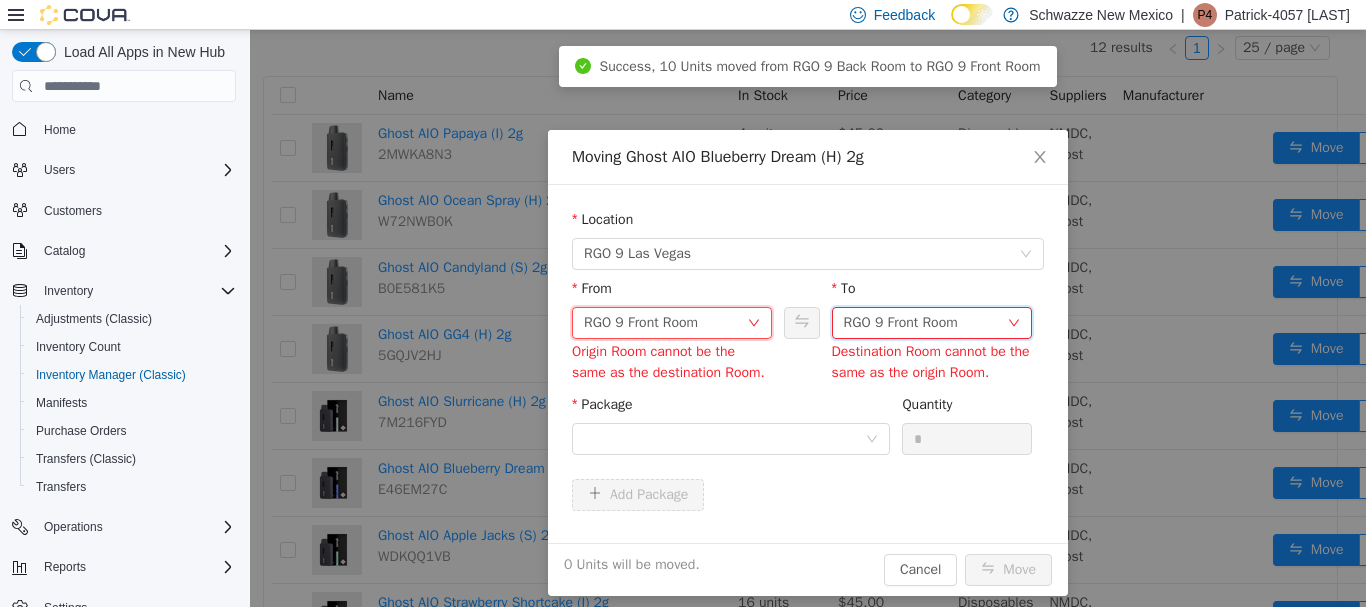 click on "RGO 9 Front Room" at bounding box center [901, 323] 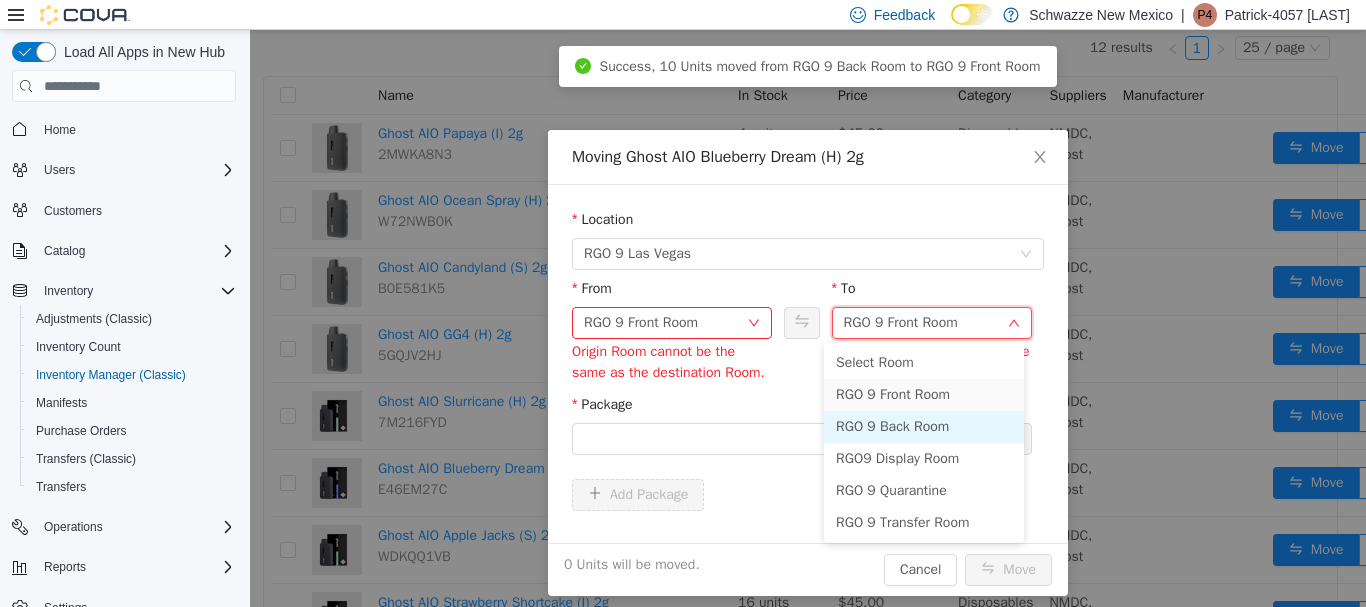 click on "RGO 9 Back Room" at bounding box center [924, 427] 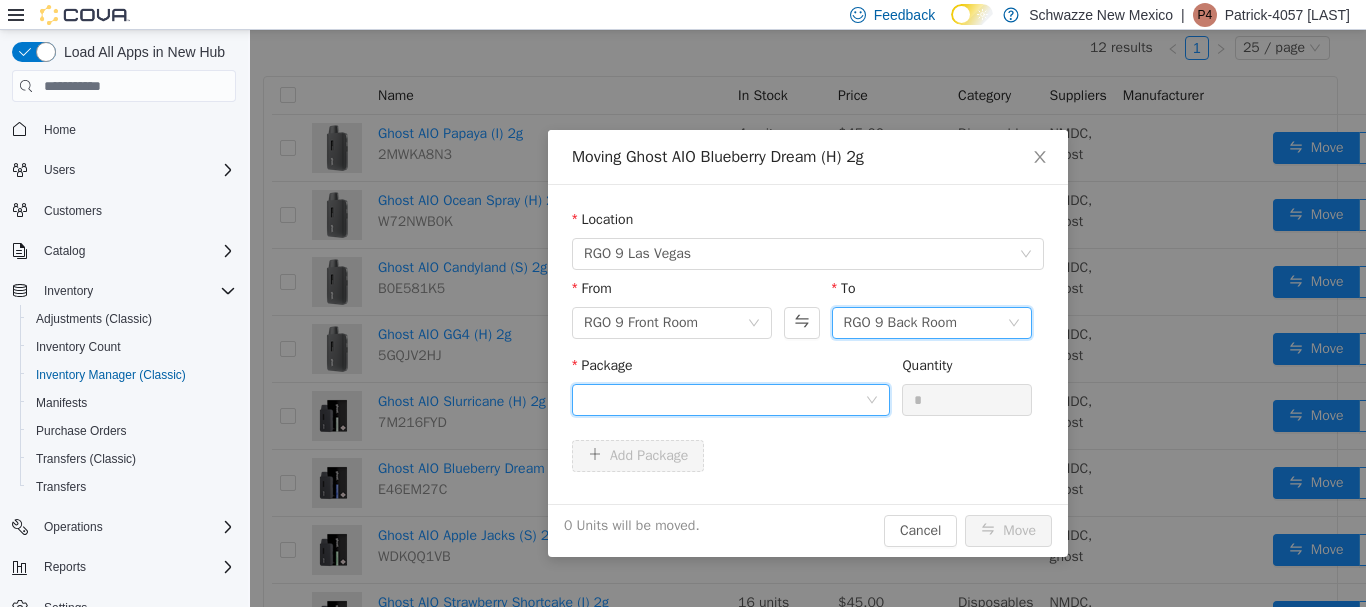 click at bounding box center (724, 400) 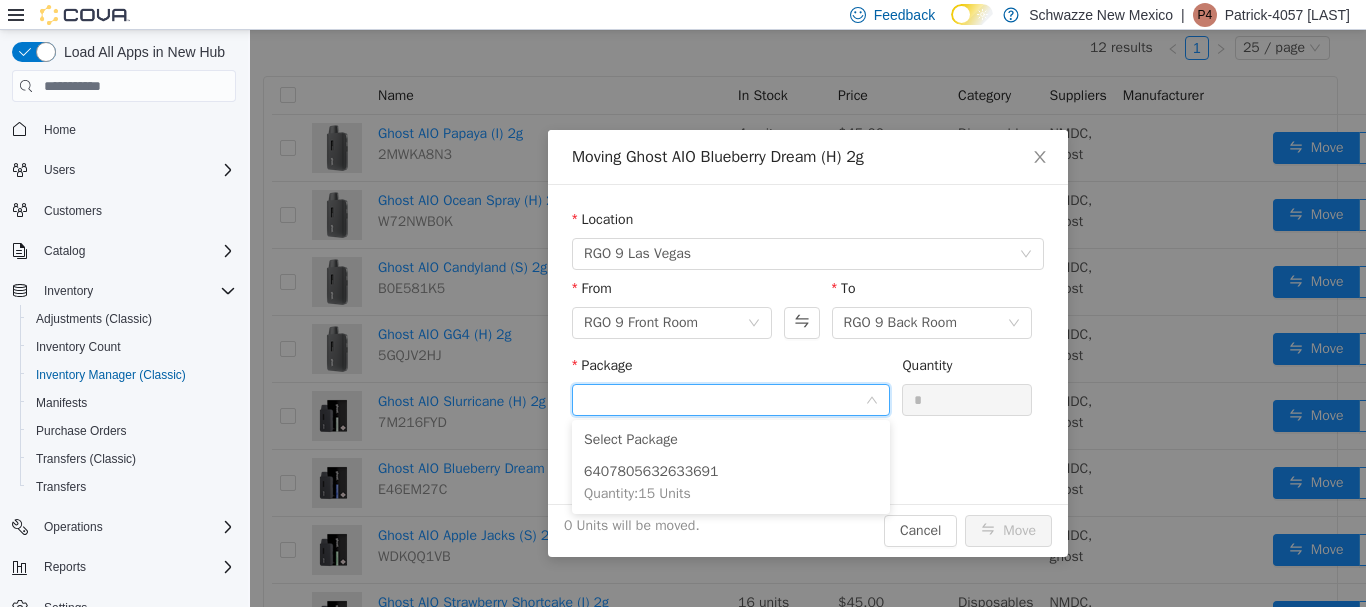 click on "Moving Ghost AIO Blueberry Dream (H) 2g Location RGO 9 [CITY] From RGO 9 Back Room   To RGO 9 Front Room Package   Quantity *  Add Package 0 Units will be moved. Cancel Move" at bounding box center [808, 318] 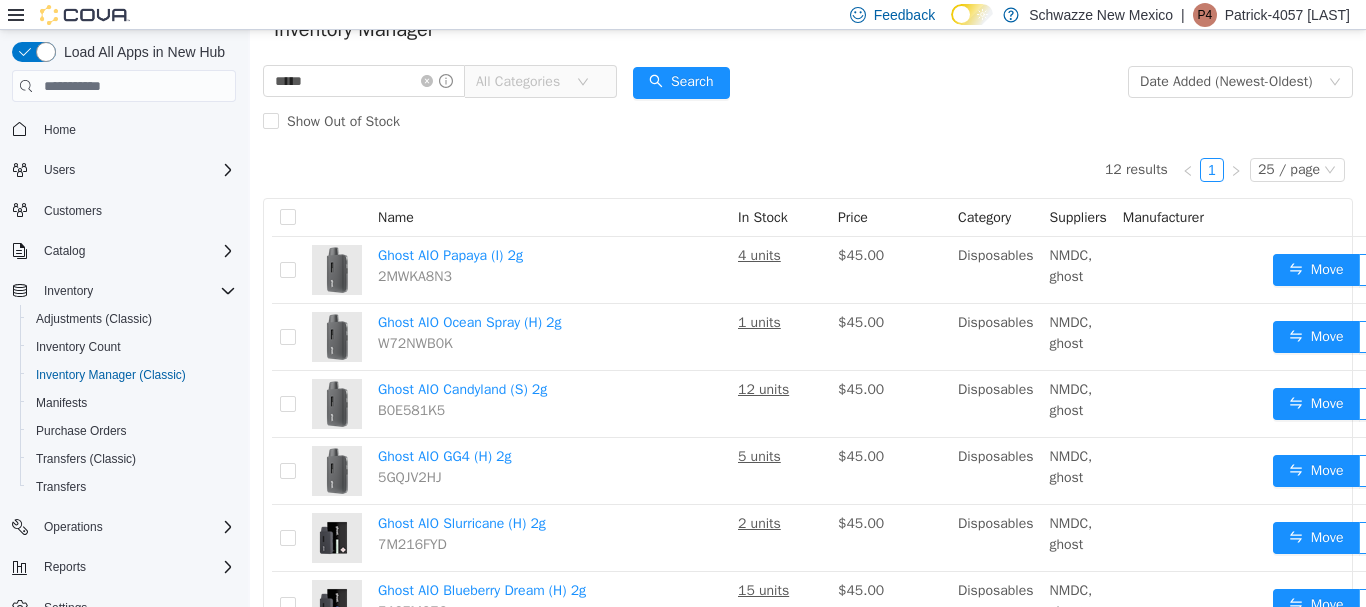 scroll, scrollTop: 0, scrollLeft: 0, axis: both 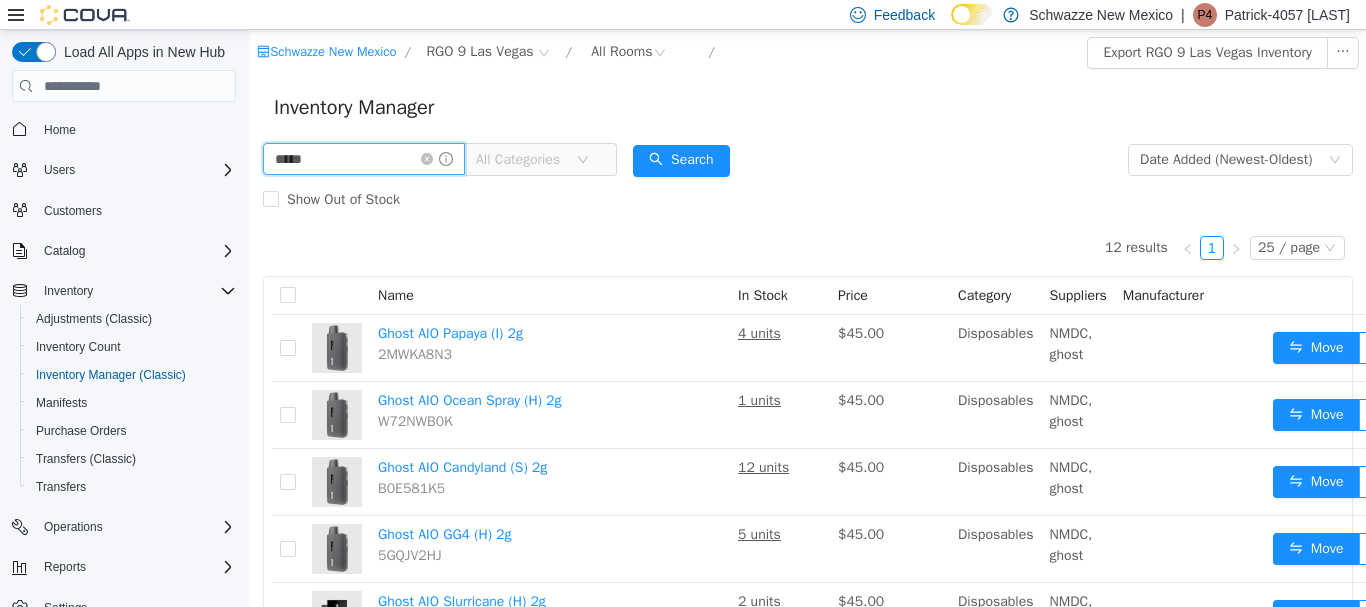 click on "*****" at bounding box center (364, 159) 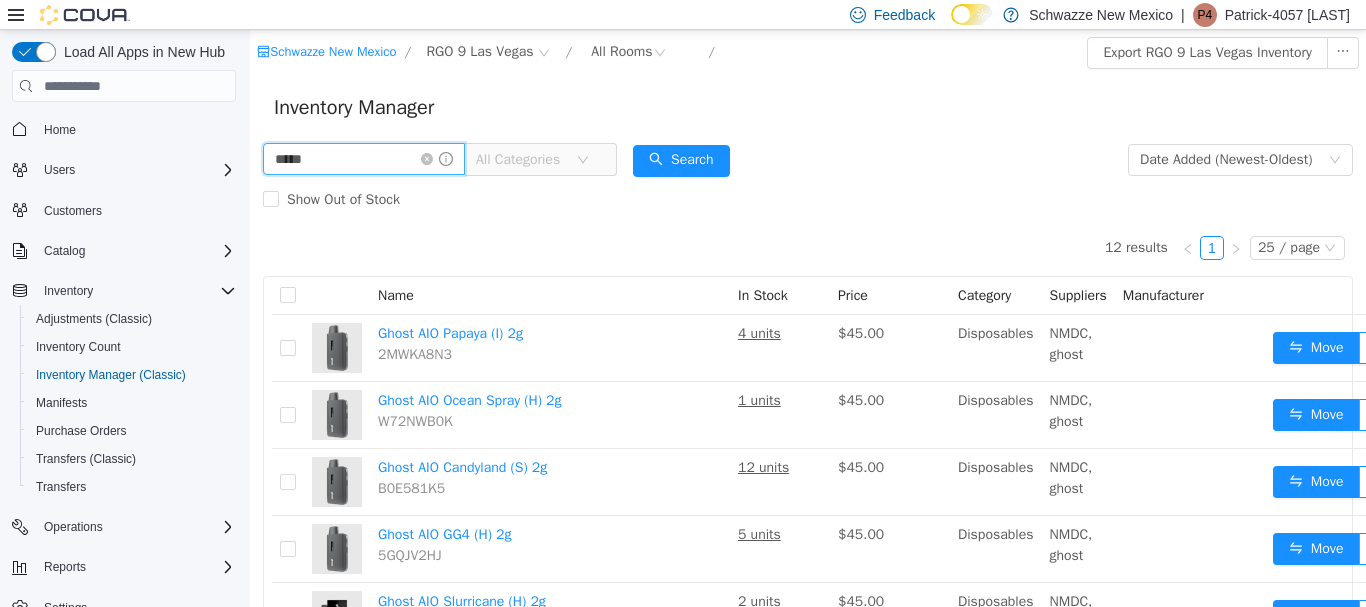 type on "*****" 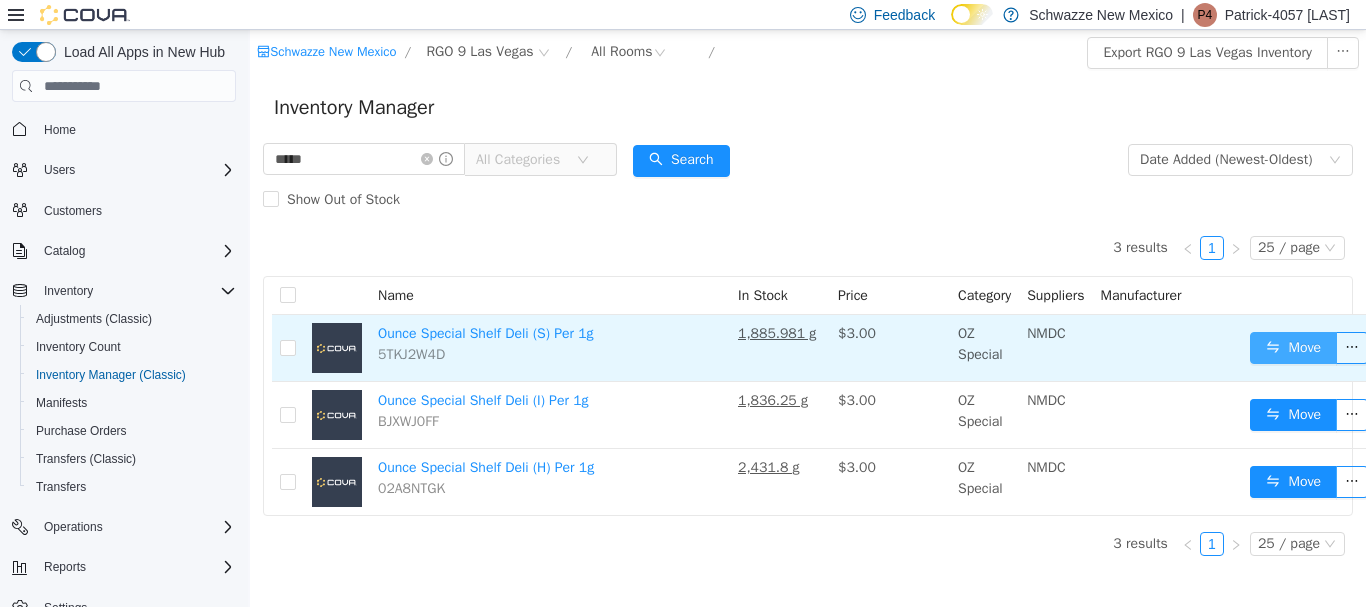 click on "Move" at bounding box center (1293, 348) 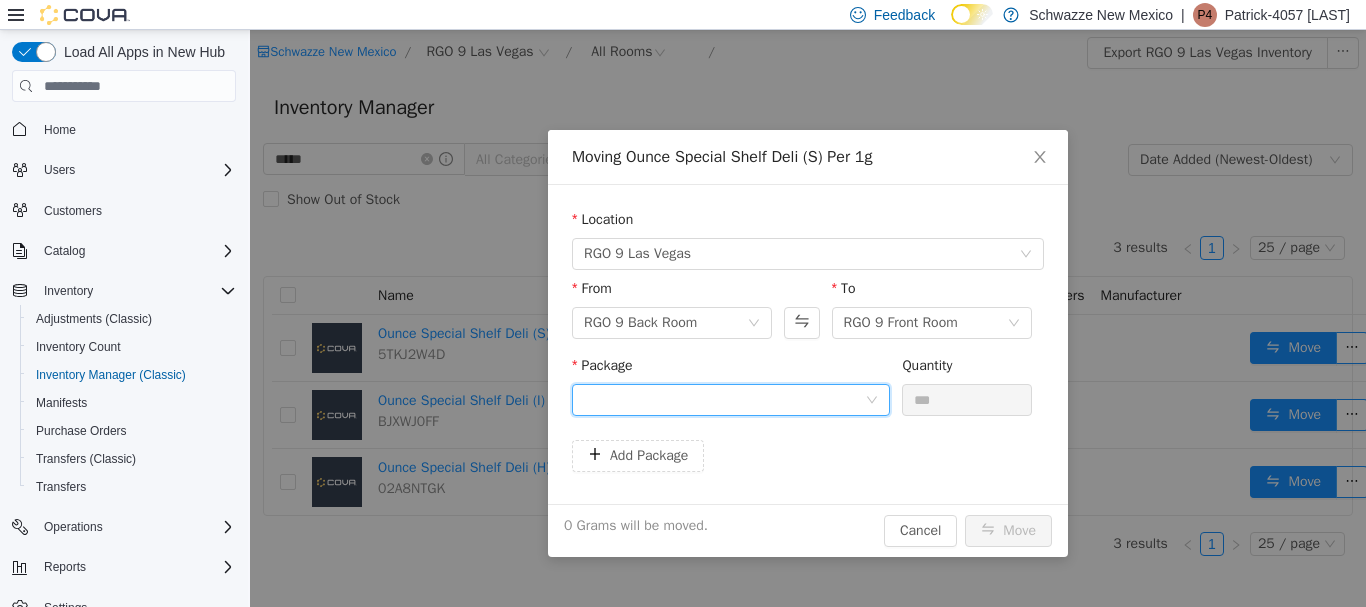 click at bounding box center [724, 400] 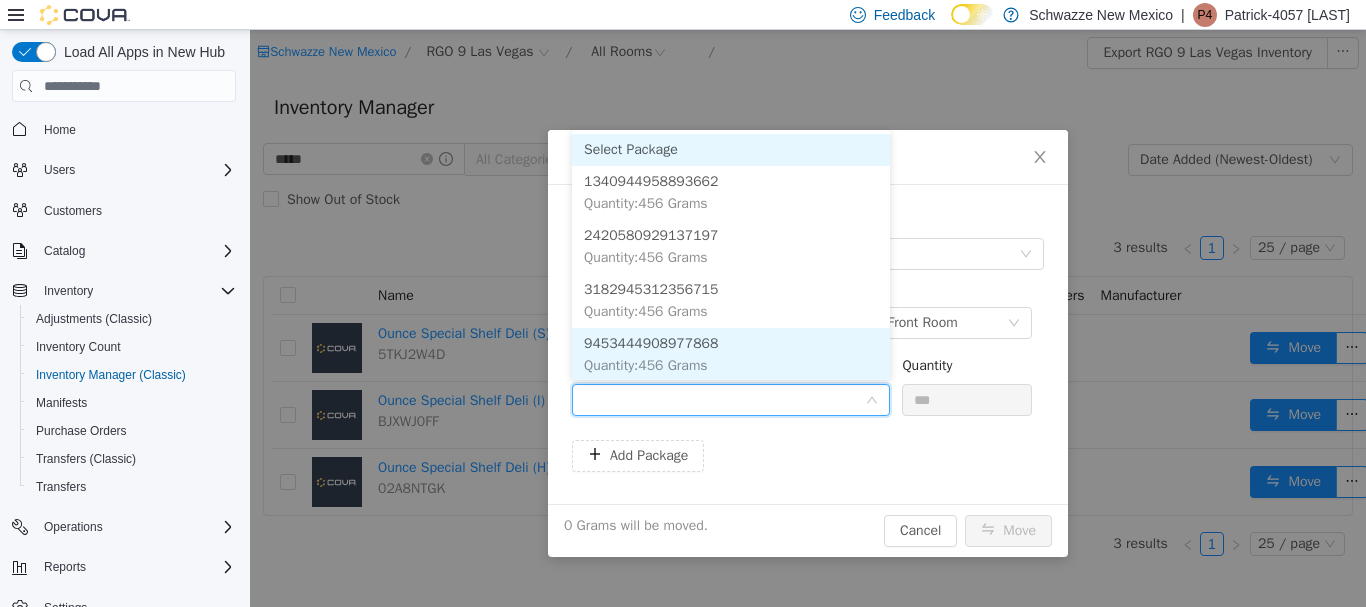 scroll, scrollTop: 2, scrollLeft: 0, axis: vertical 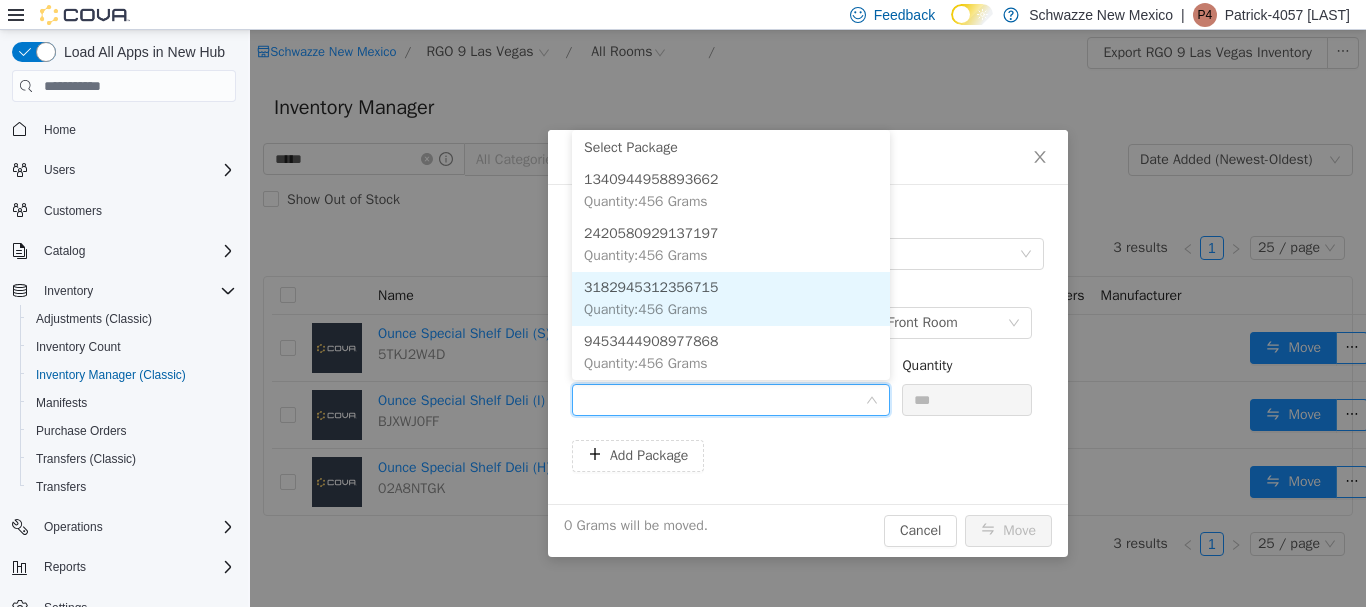 click on "3182945312356715 Quantity :  456 Grams" at bounding box center [731, 299] 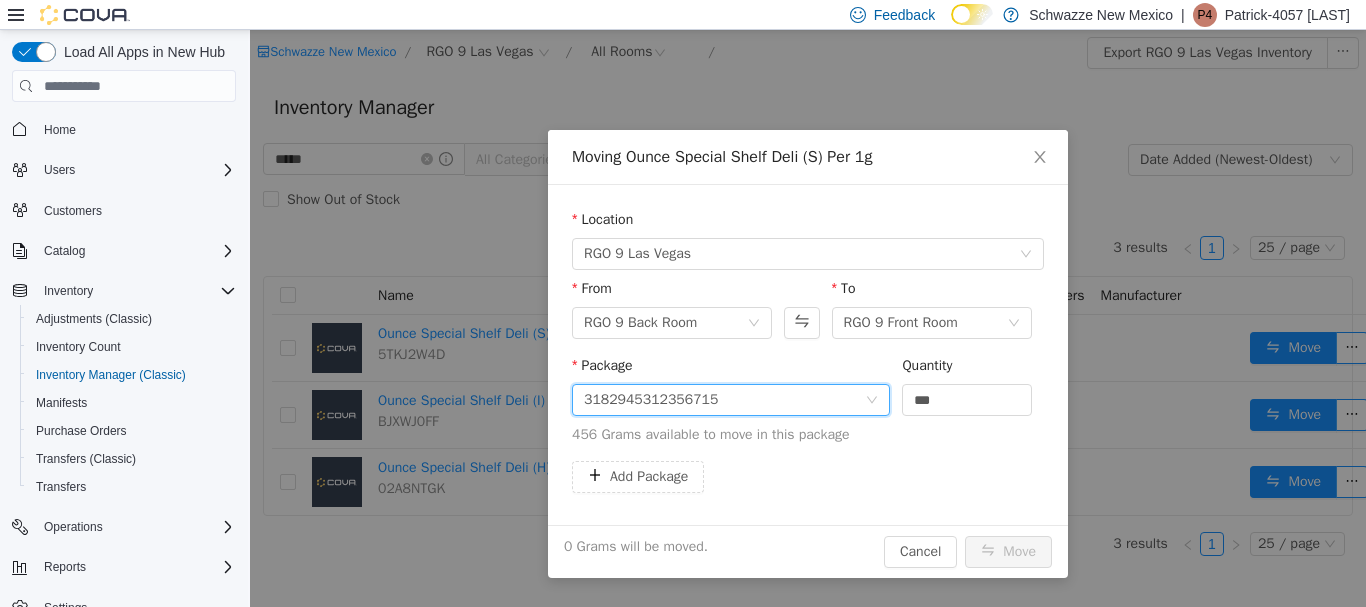 click on "Quantity" at bounding box center [967, 369] 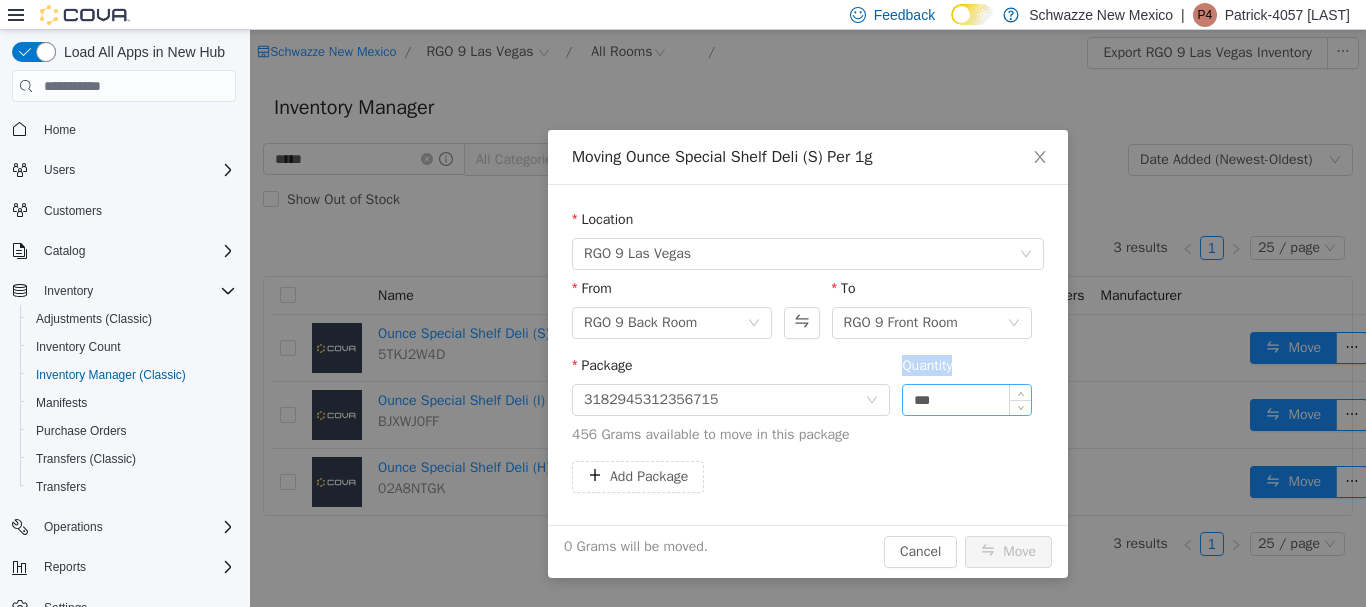 drag, startPoint x: 946, startPoint y: 378, endPoint x: 947, endPoint y: 405, distance: 27.018513 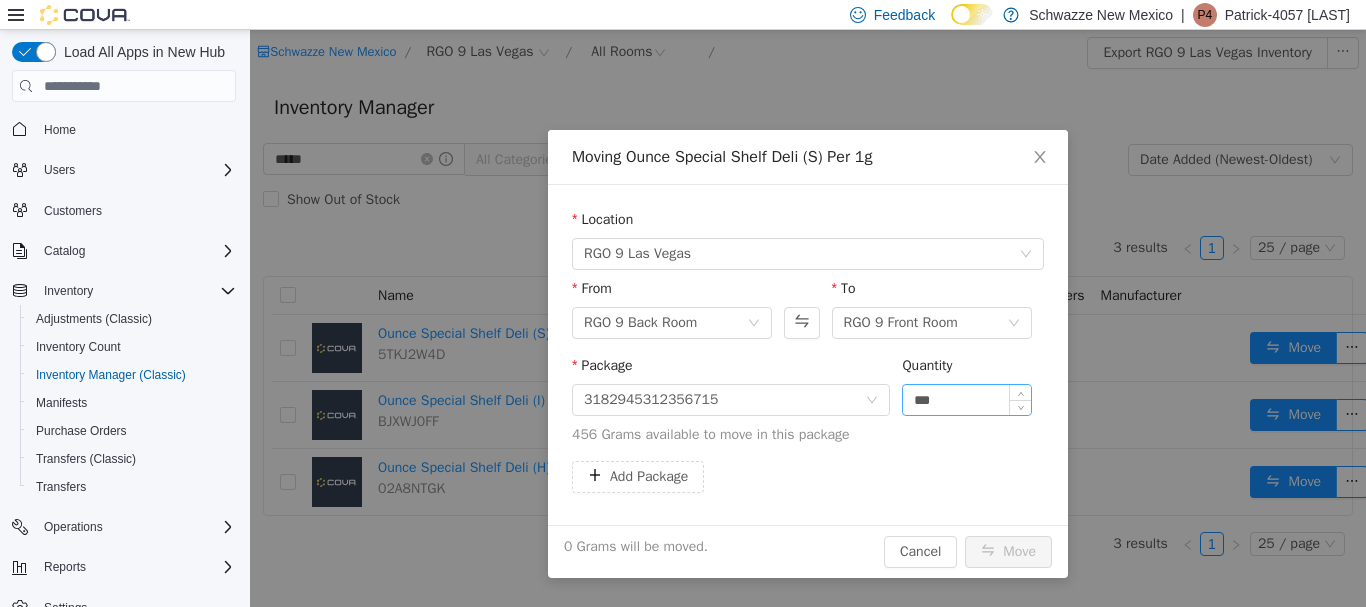 click on "***" at bounding box center [967, 400] 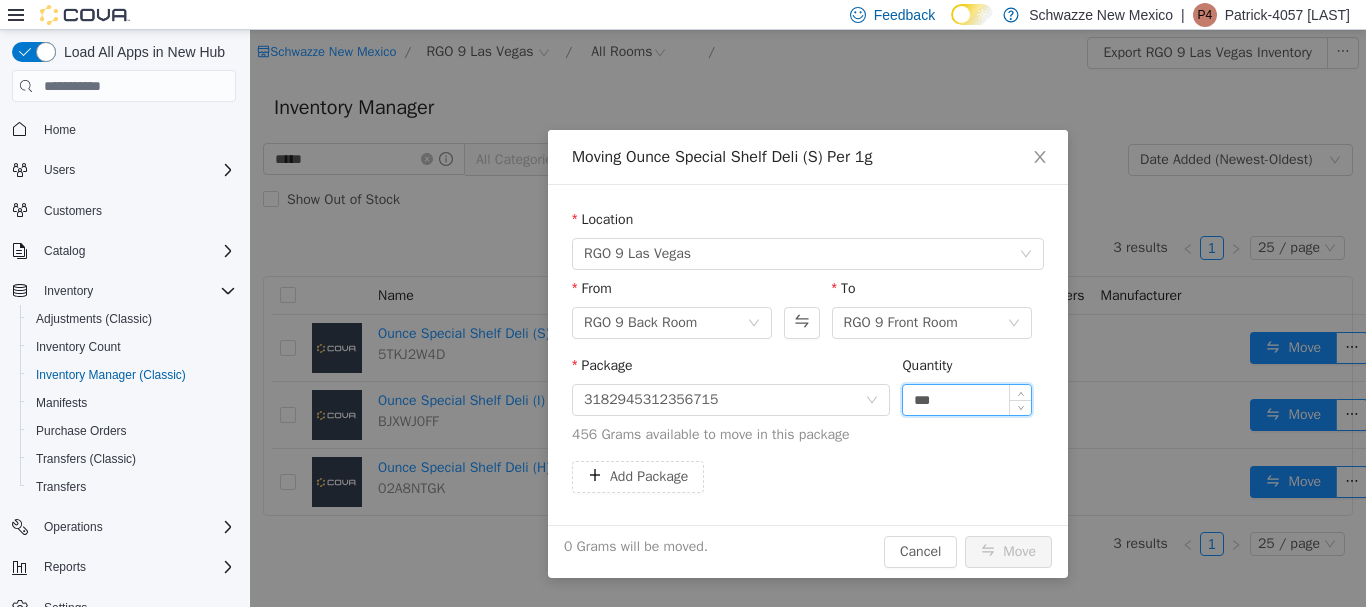 click on "***" at bounding box center (967, 400) 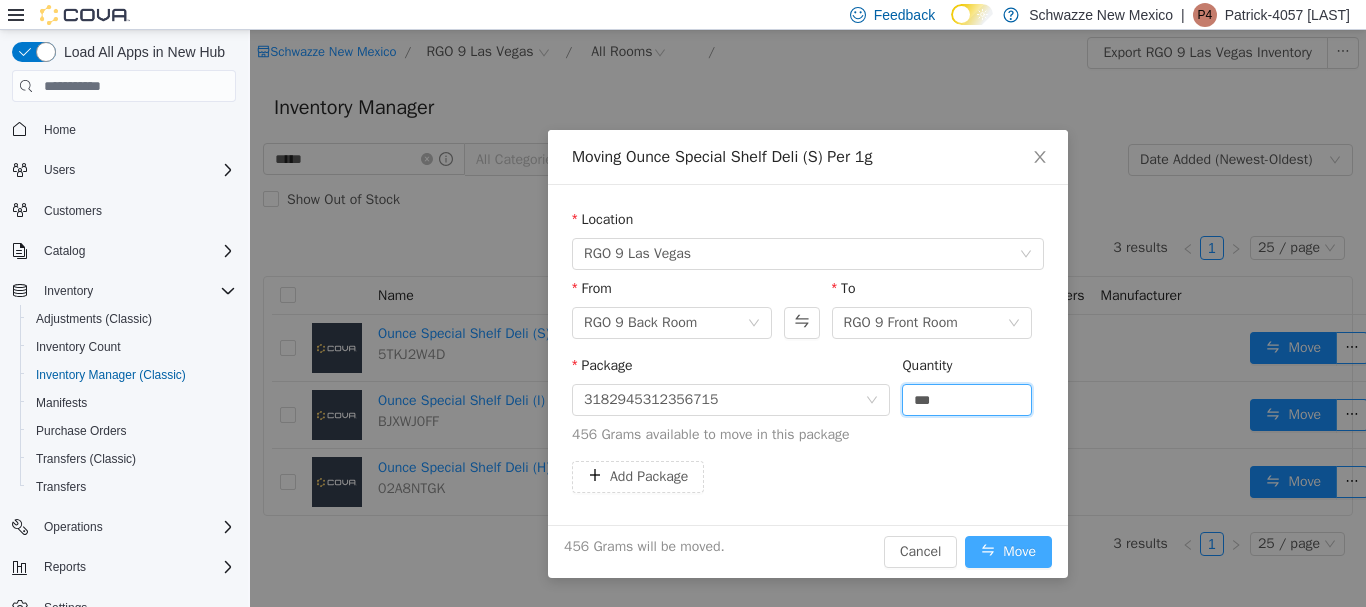 type on "*****" 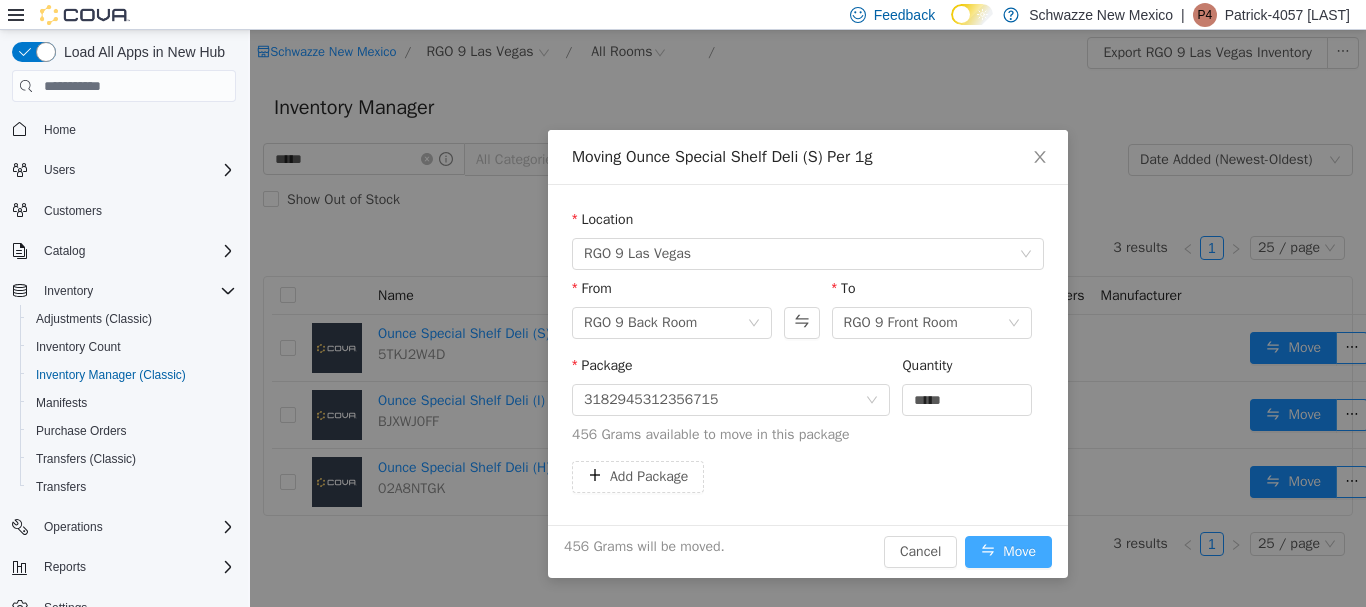 click on "Move" at bounding box center (1008, 552) 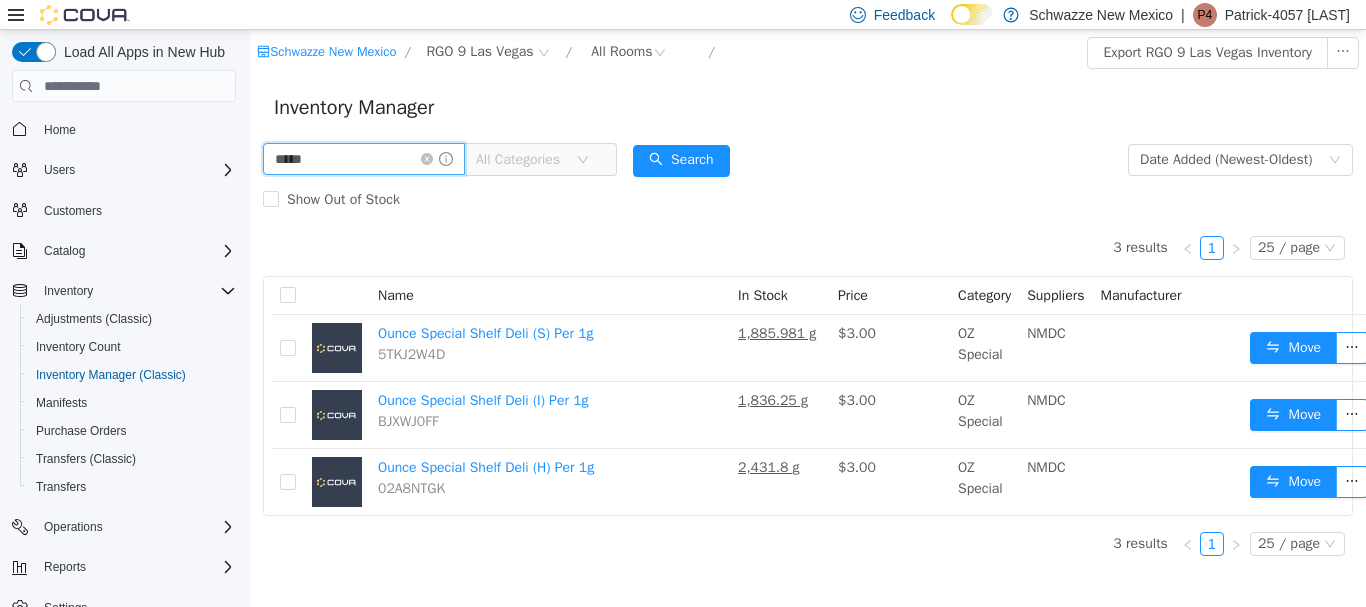 click on "*****" at bounding box center [364, 159] 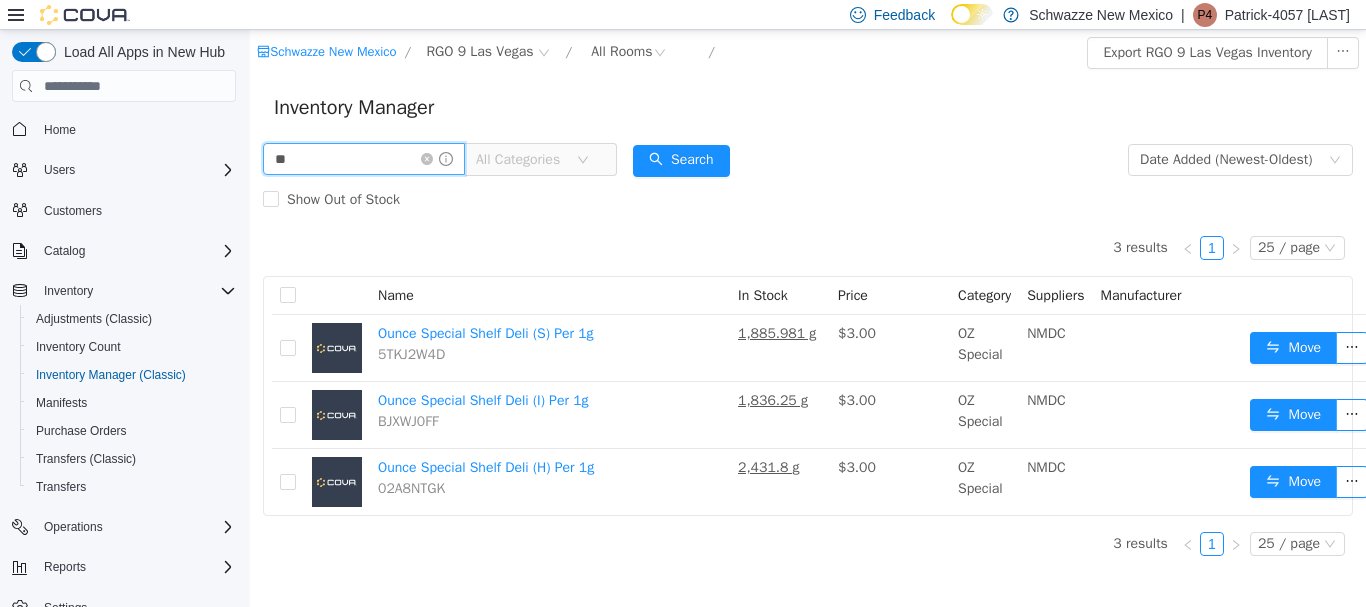 type on "**" 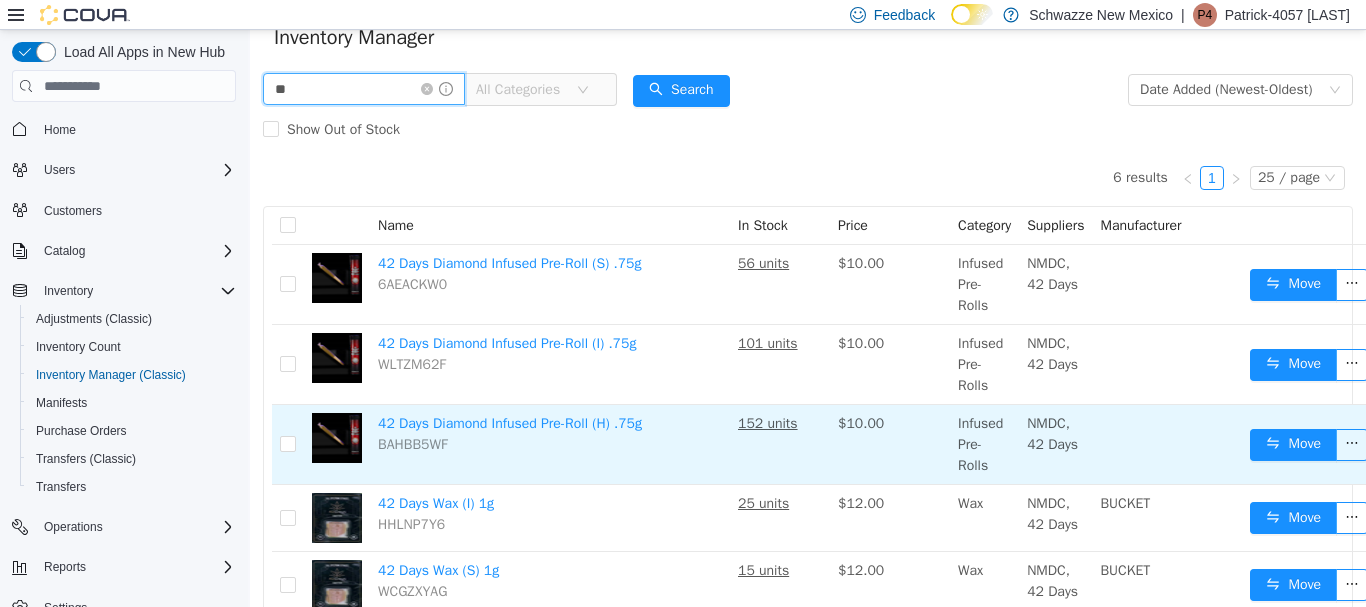scroll, scrollTop: 182, scrollLeft: 0, axis: vertical 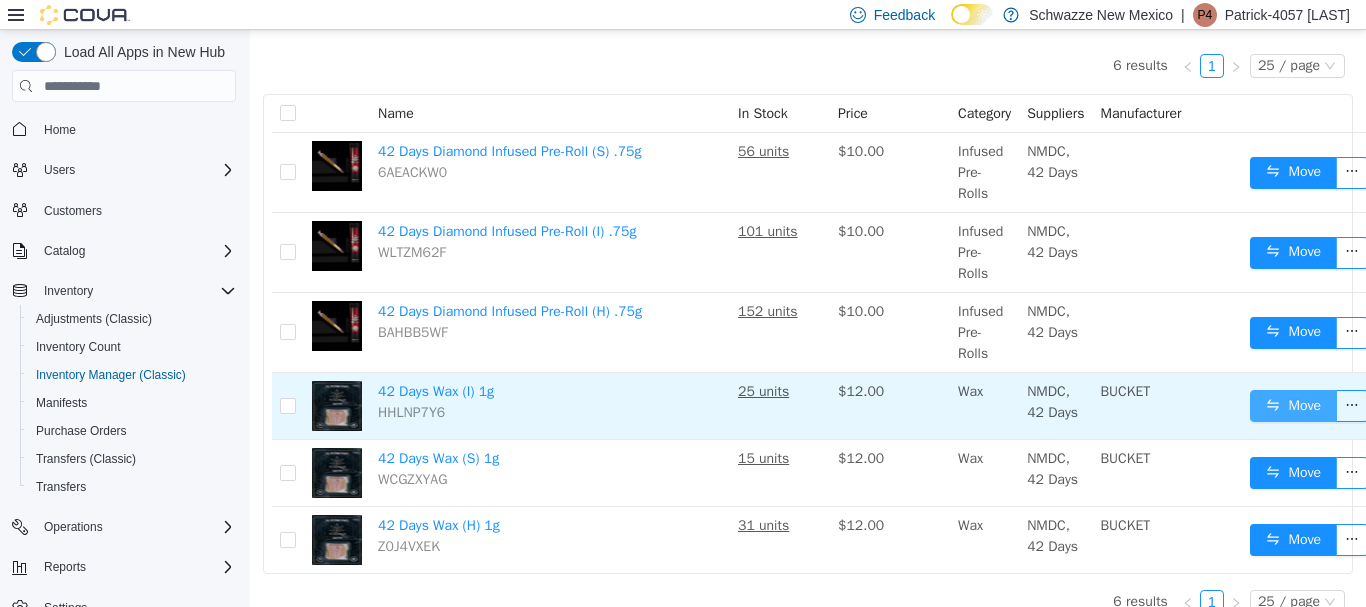 click on "Move" at bounding box center [1293, 406] 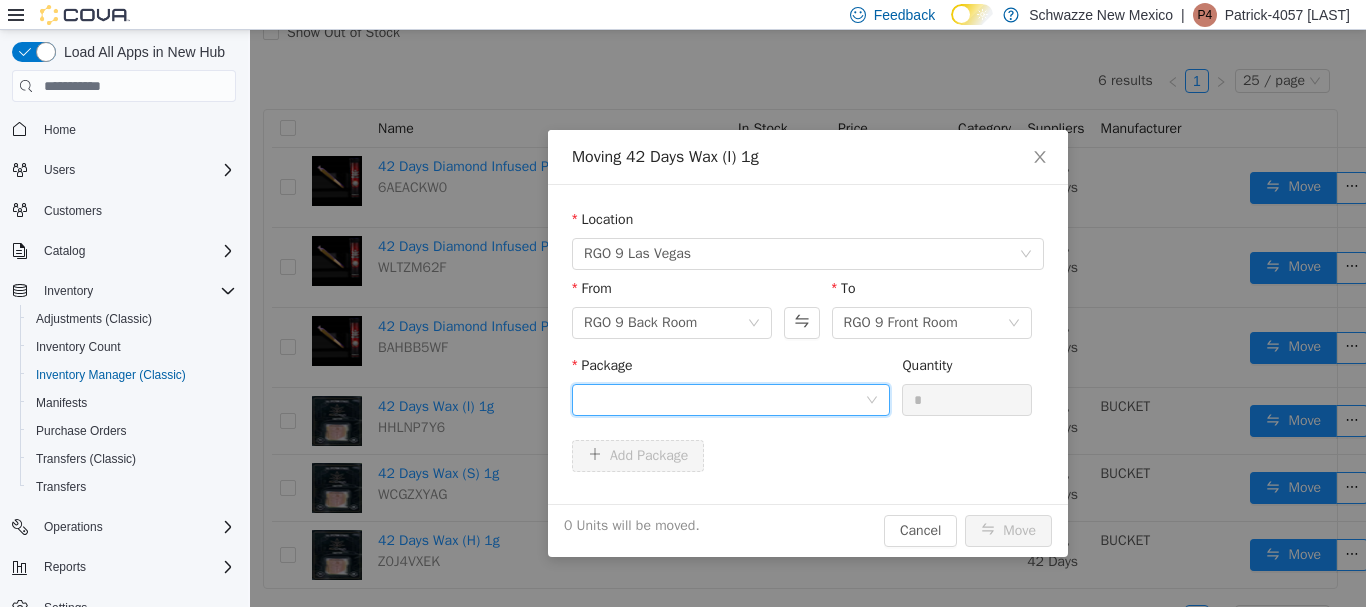 click at bounding box center [724, 400] 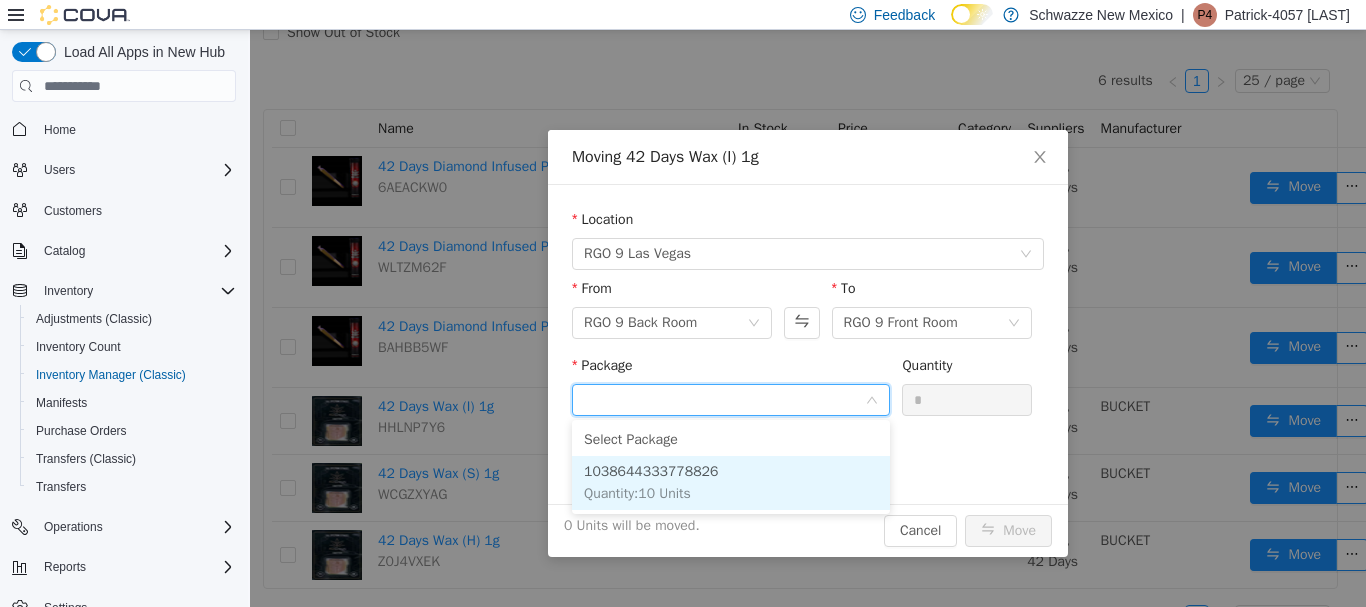 click on "1038644333778826 Quantity :  10 Units" at bounding box center [731, 483] 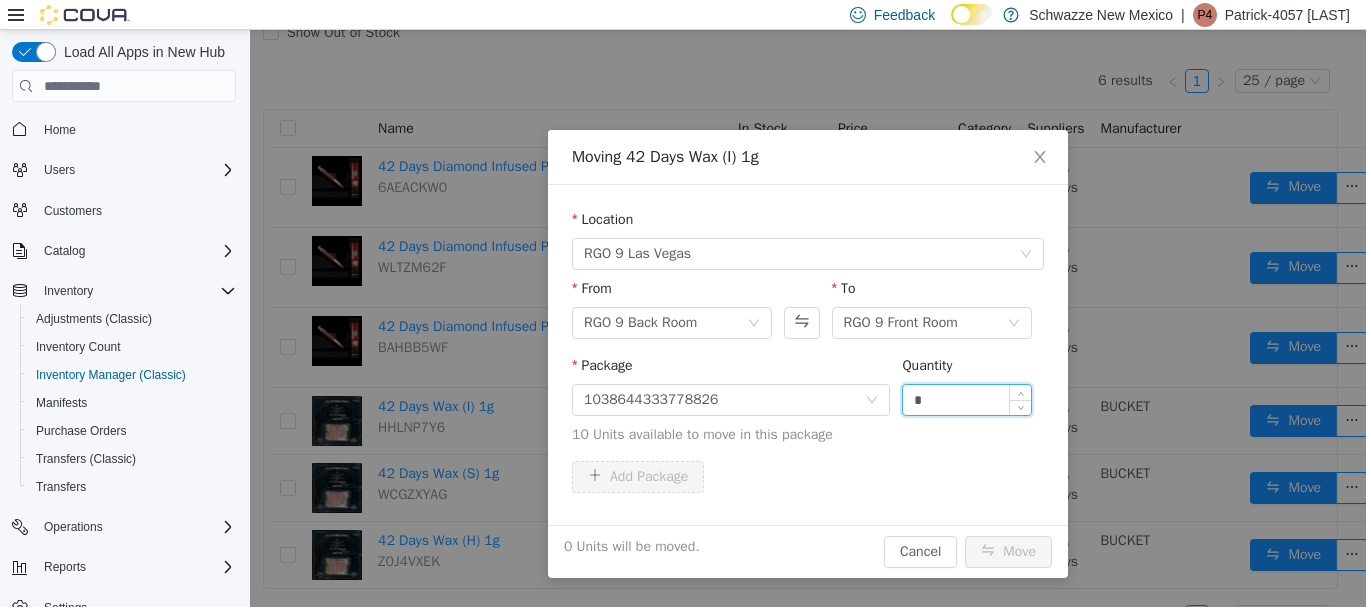 click on "*" at bounding box center [967, 400] 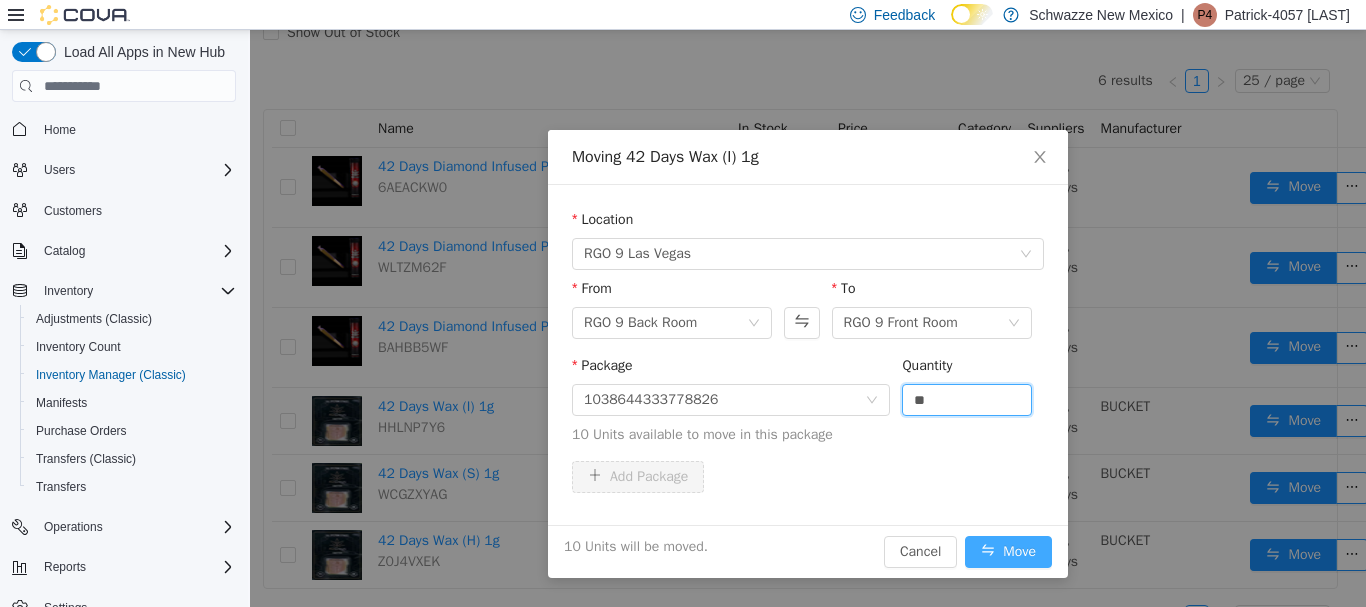 type on "**" 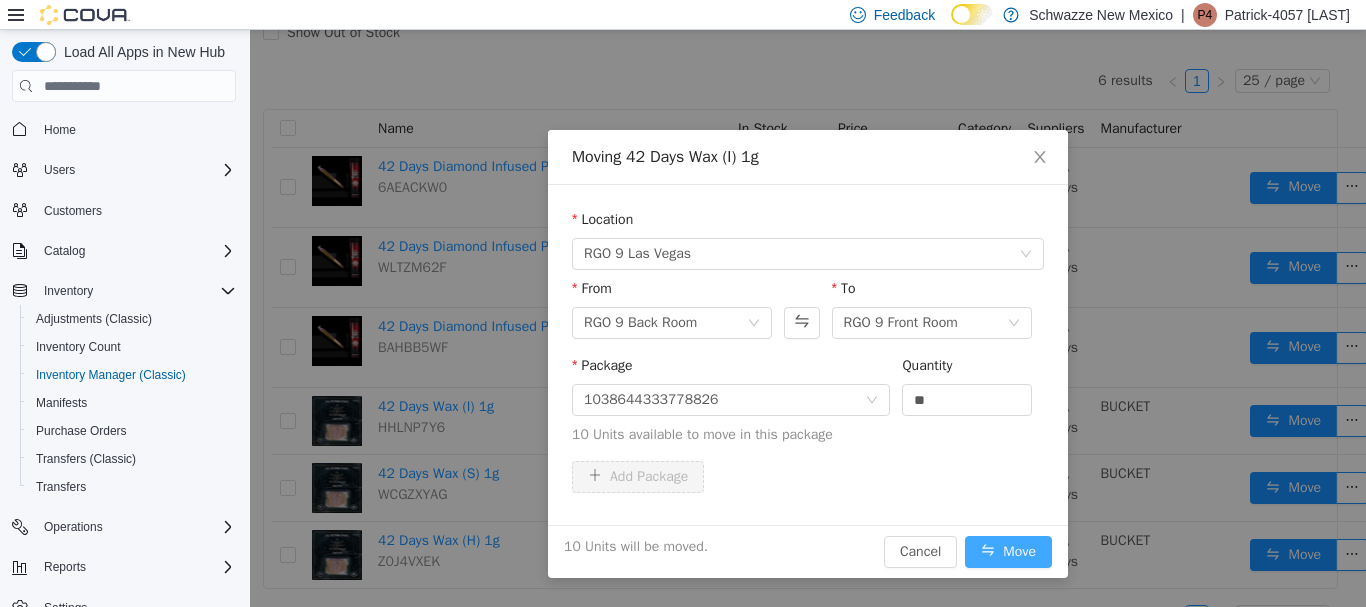 click on "Move" at bounding box center (1008, 552) 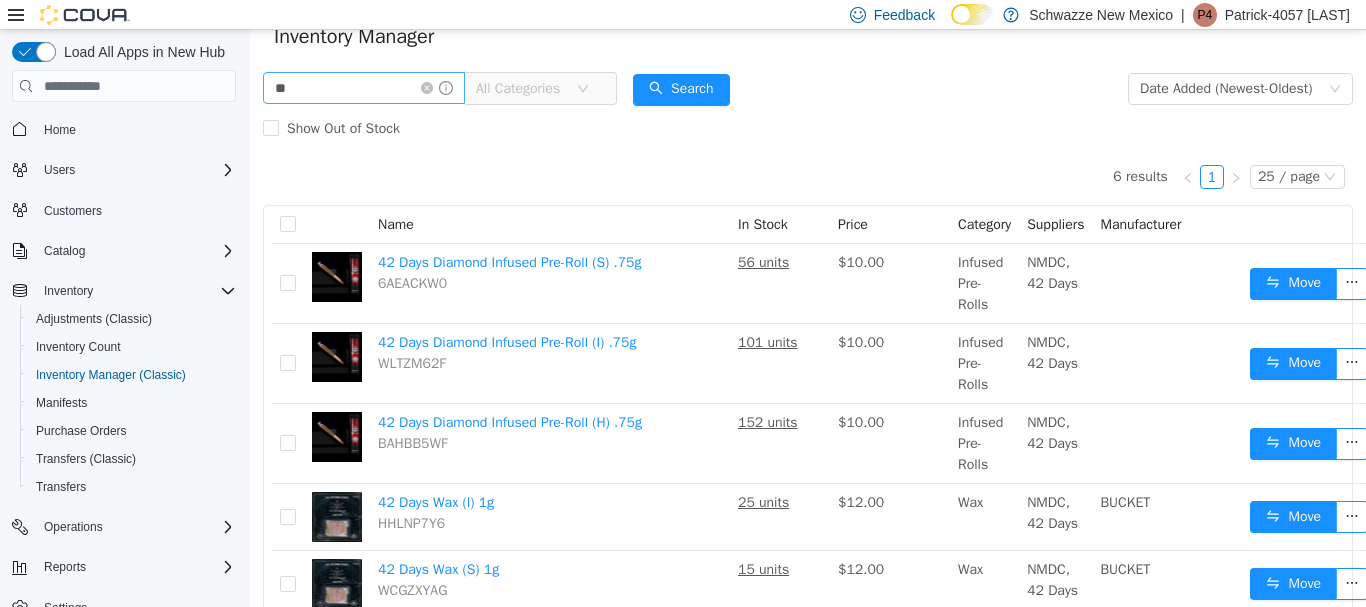 scroll, scrollTop: 0, scrollLeft: 0, axis: both 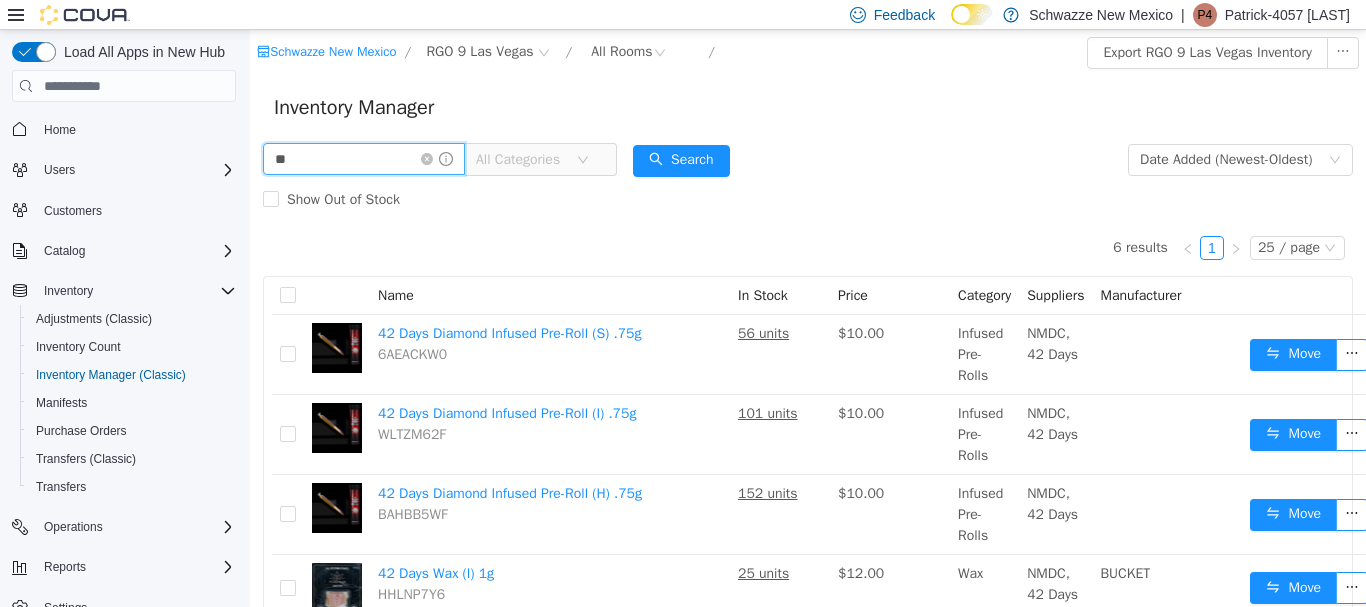 click on "**" at bounding box center (364, 159) 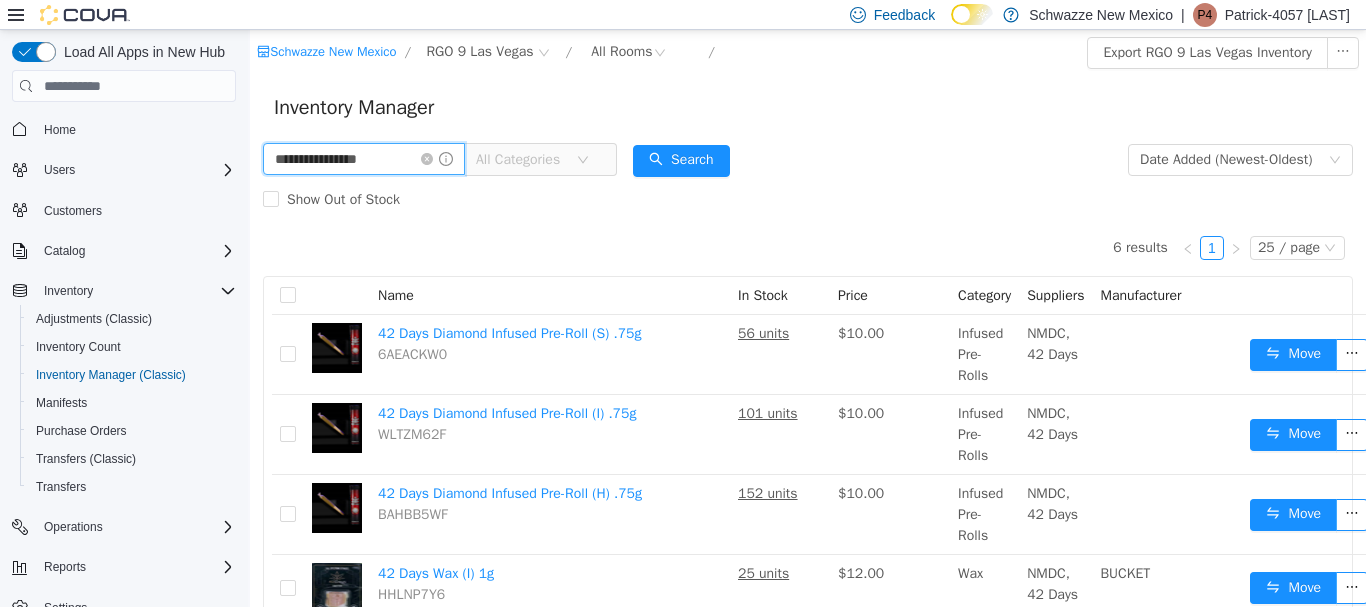 type on "**********" 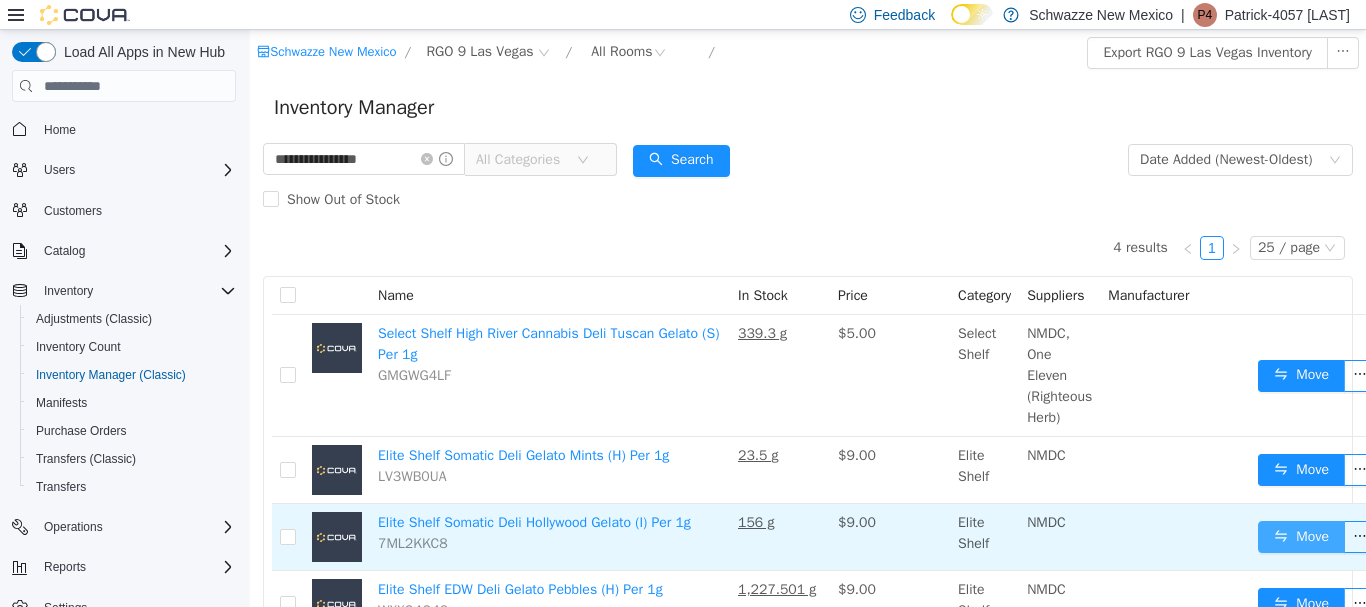 click on "Move" at bounding box center (1301, 537) 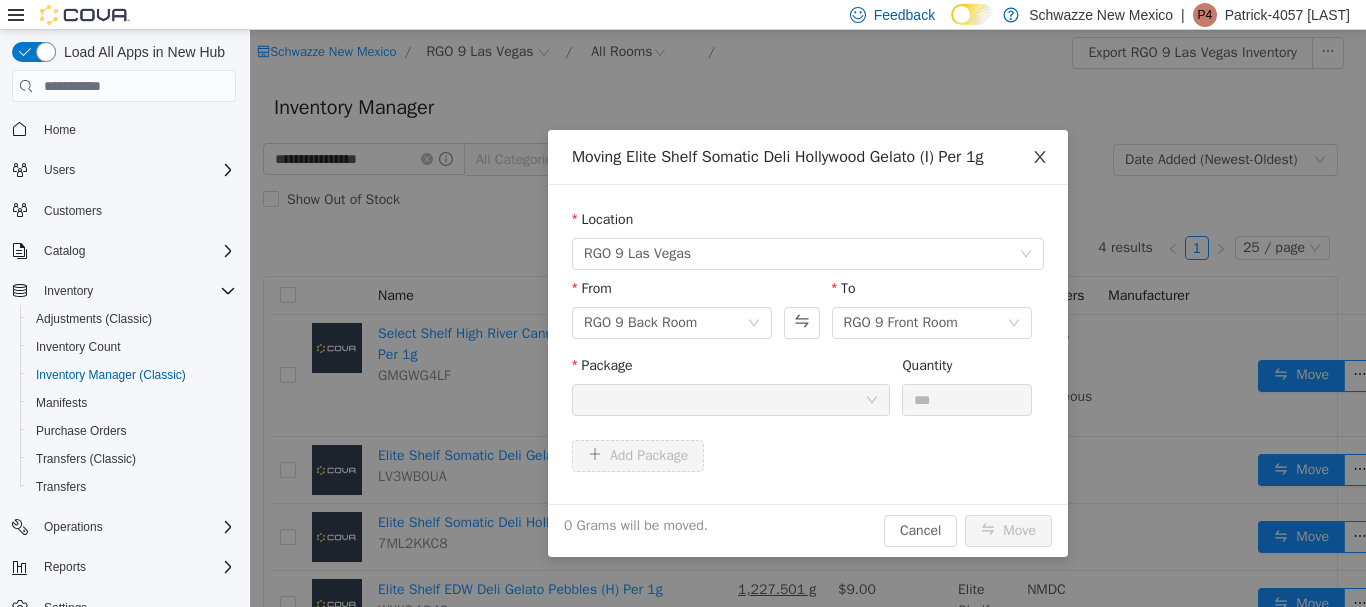 click 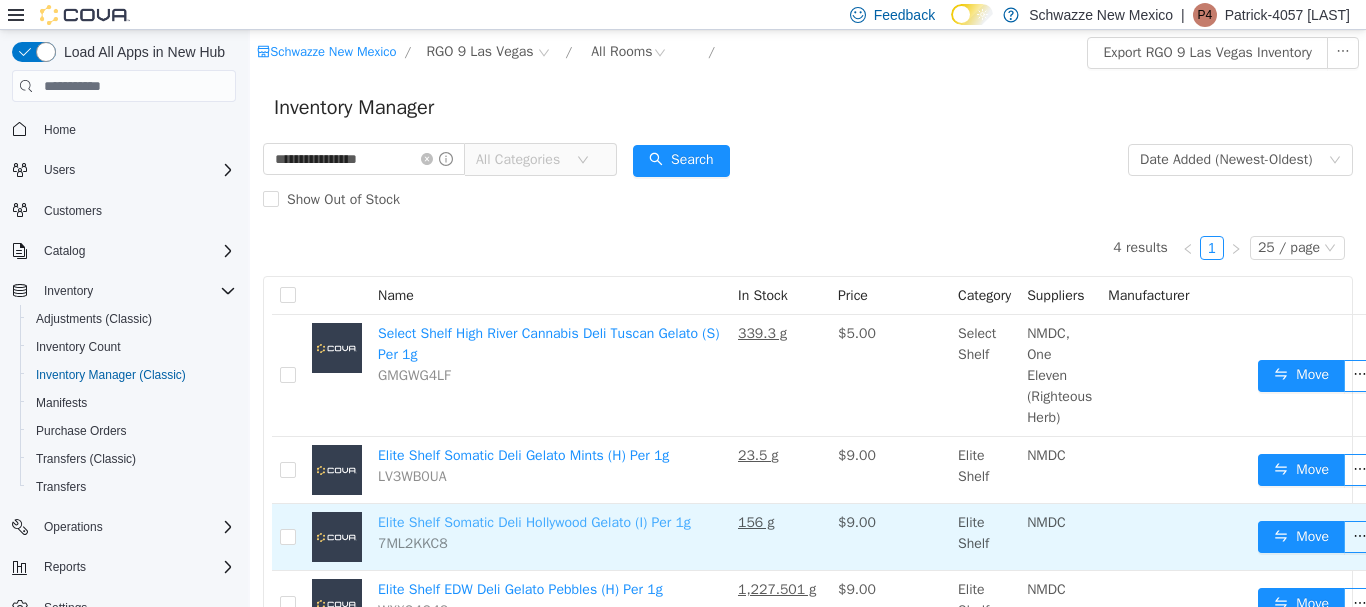 click on "Elite Shelf Somatic Deli Hollywood Gelato (I) Per 1g" at bounding box center [534, 522] 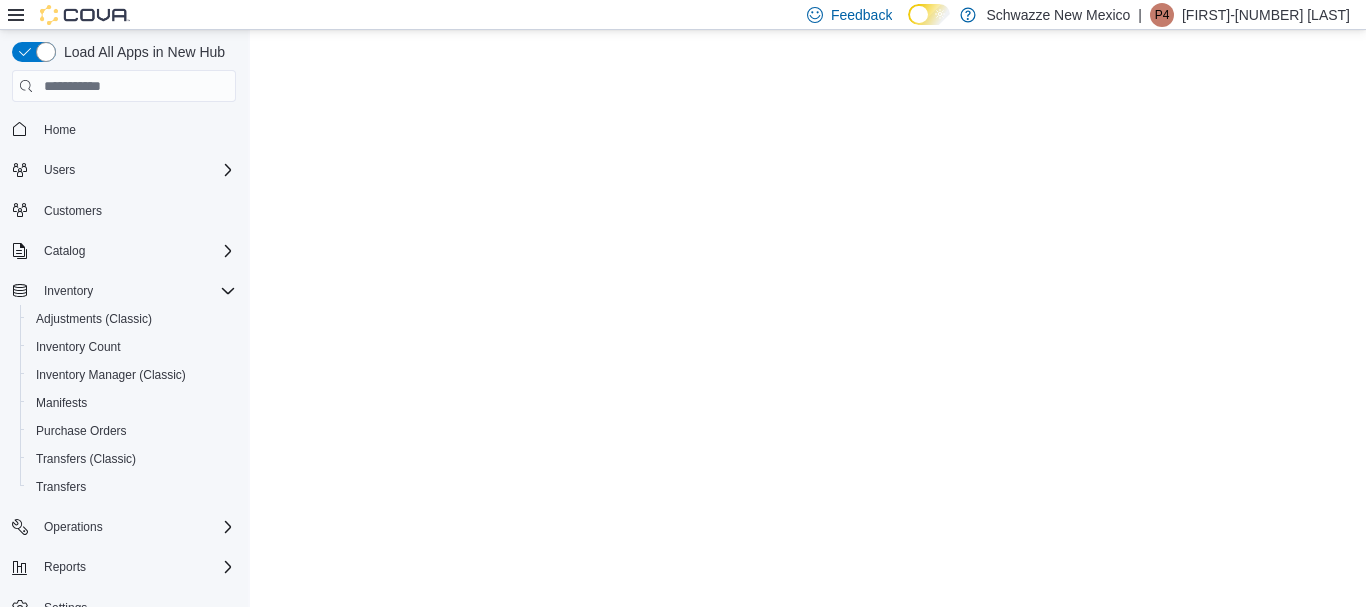 scroll, scrollTop: 0, scrollLeft: 0, axis: both 